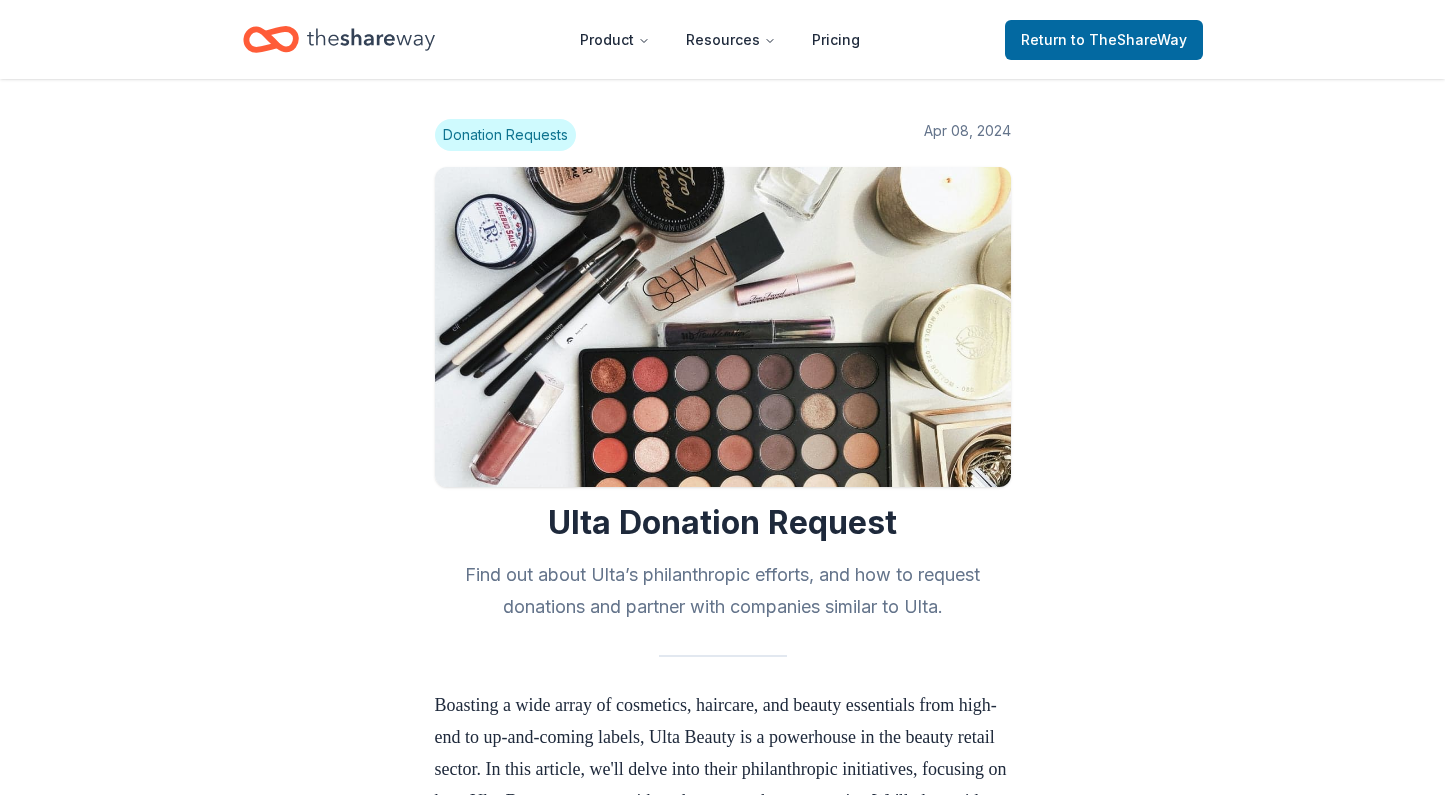scroll, scrollTop: 1762, scrollLeft: 0, axis: vertical 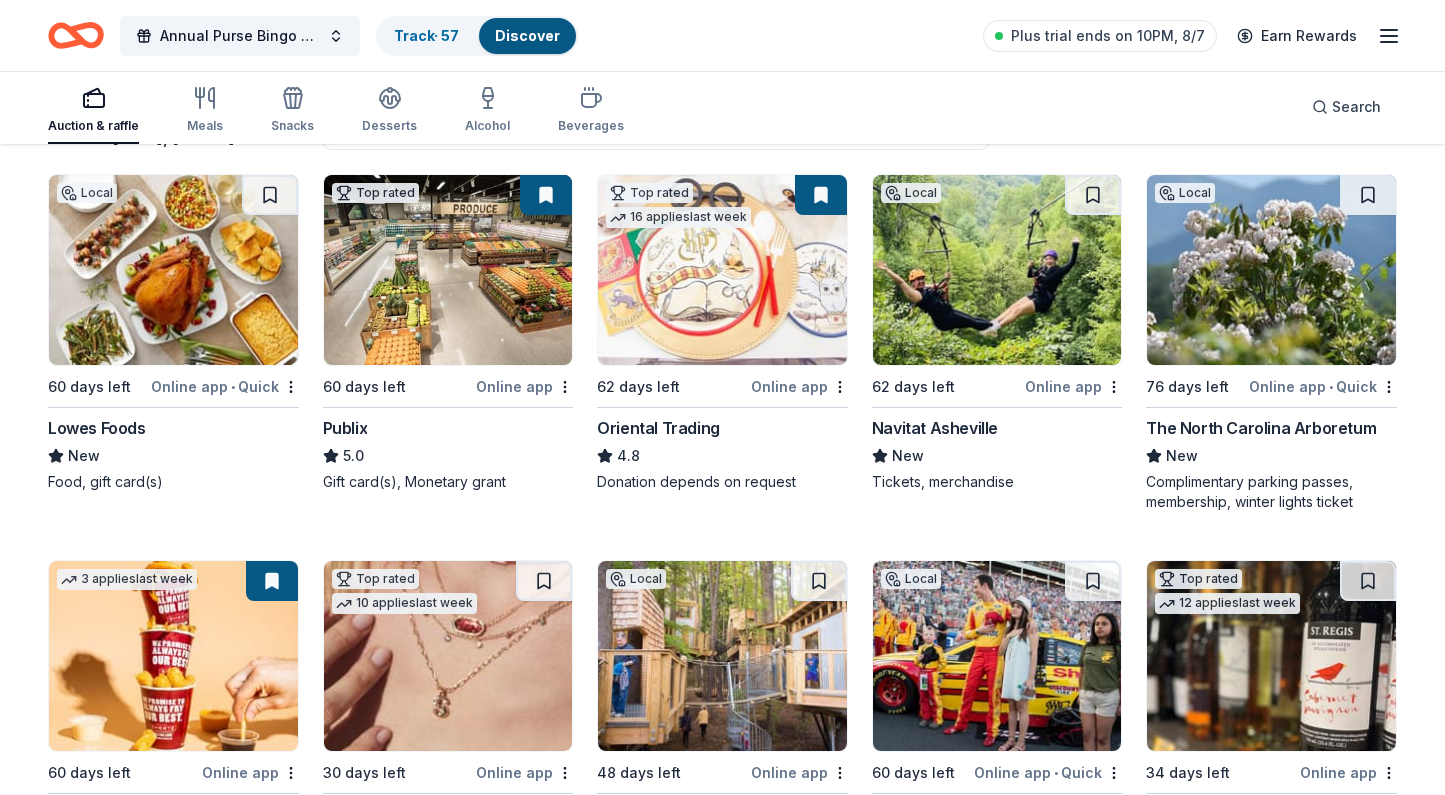 click at bounding box center (1271, 270) 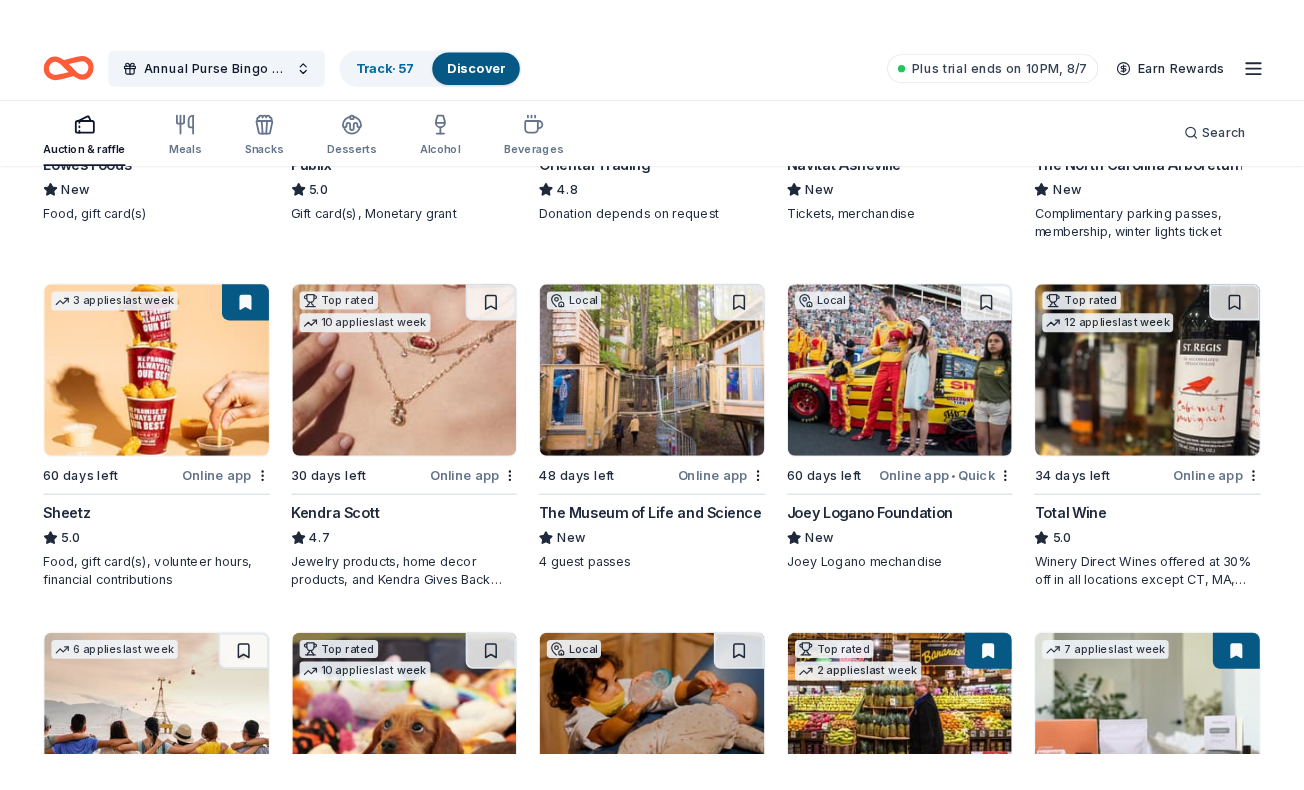 scroll, scrollTop: 505, scrollLeft: 0, axis: vertical 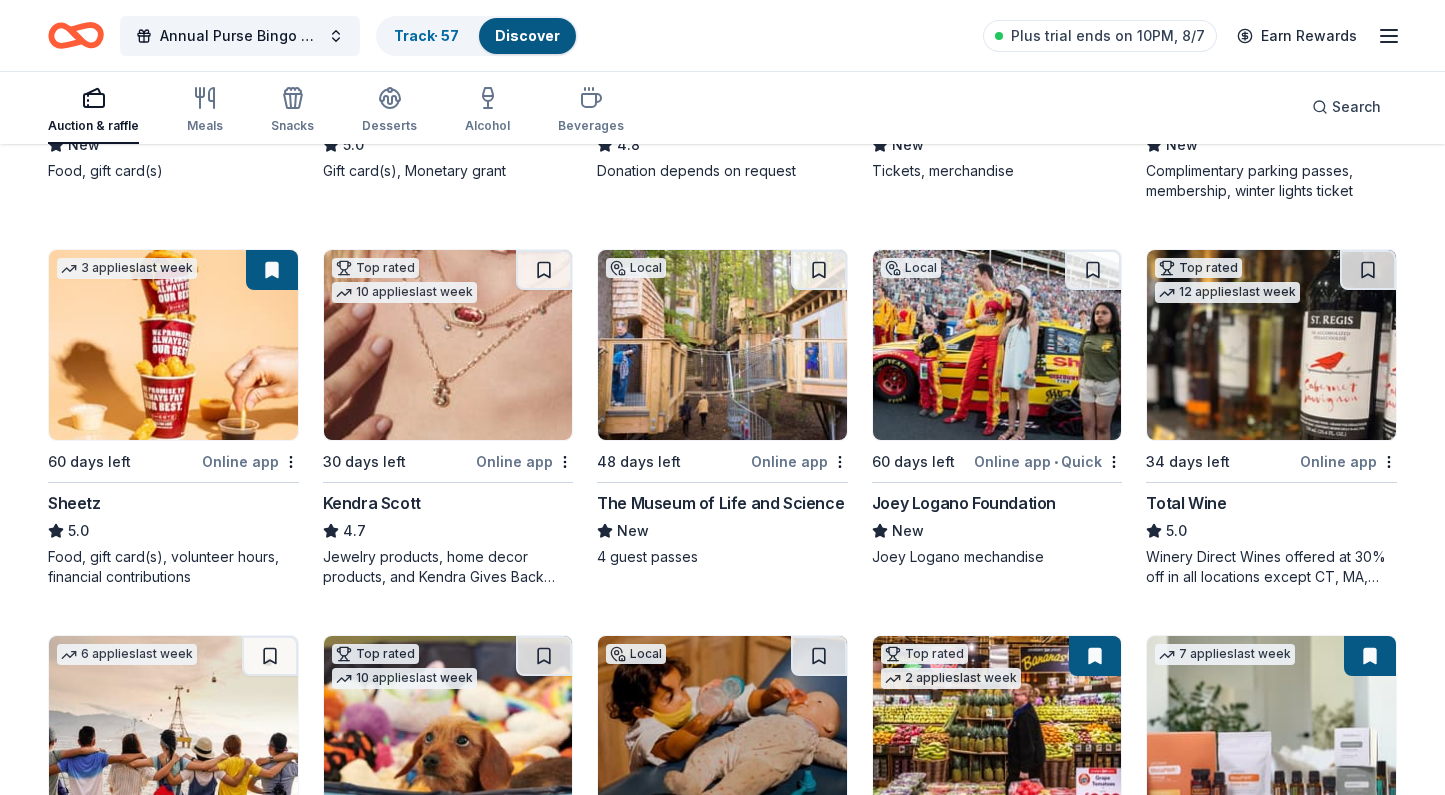 click at bounding box center [173, 345] 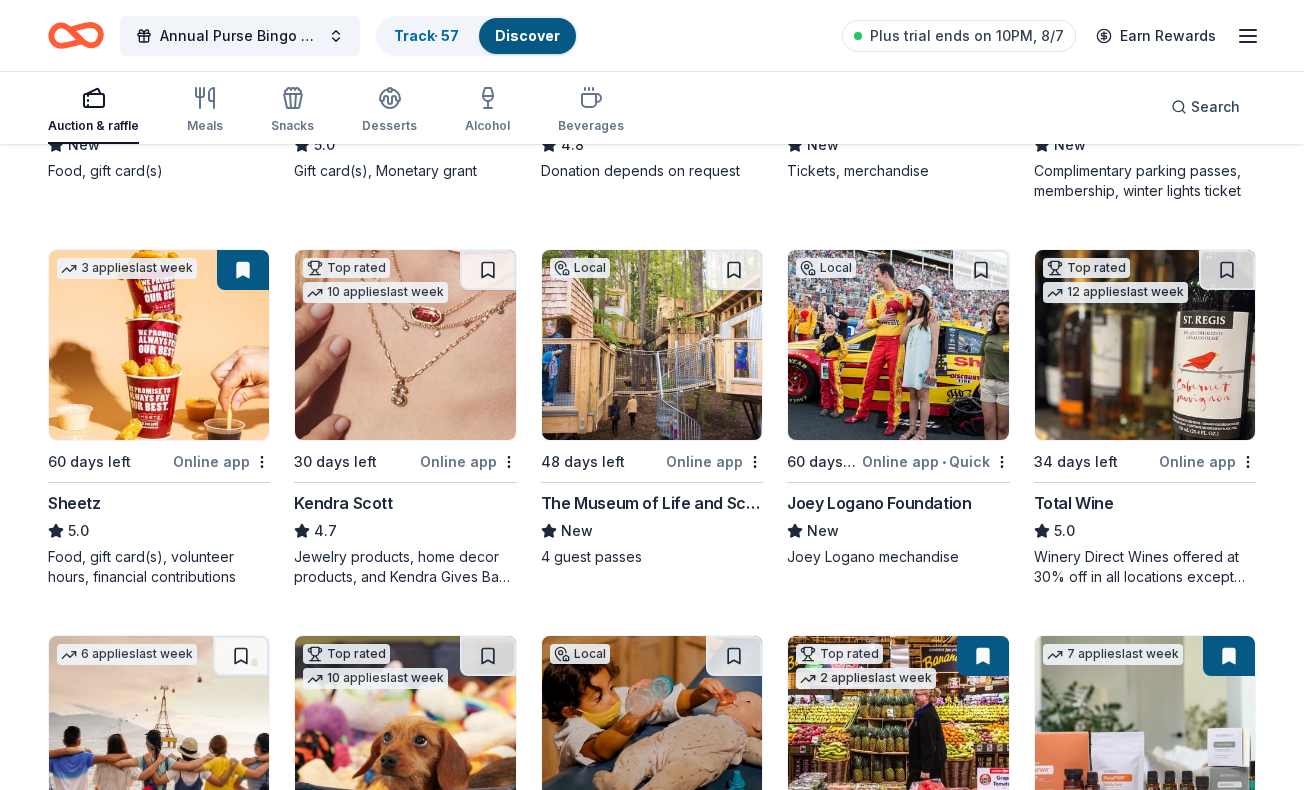 click at bounding box center (652, 345) 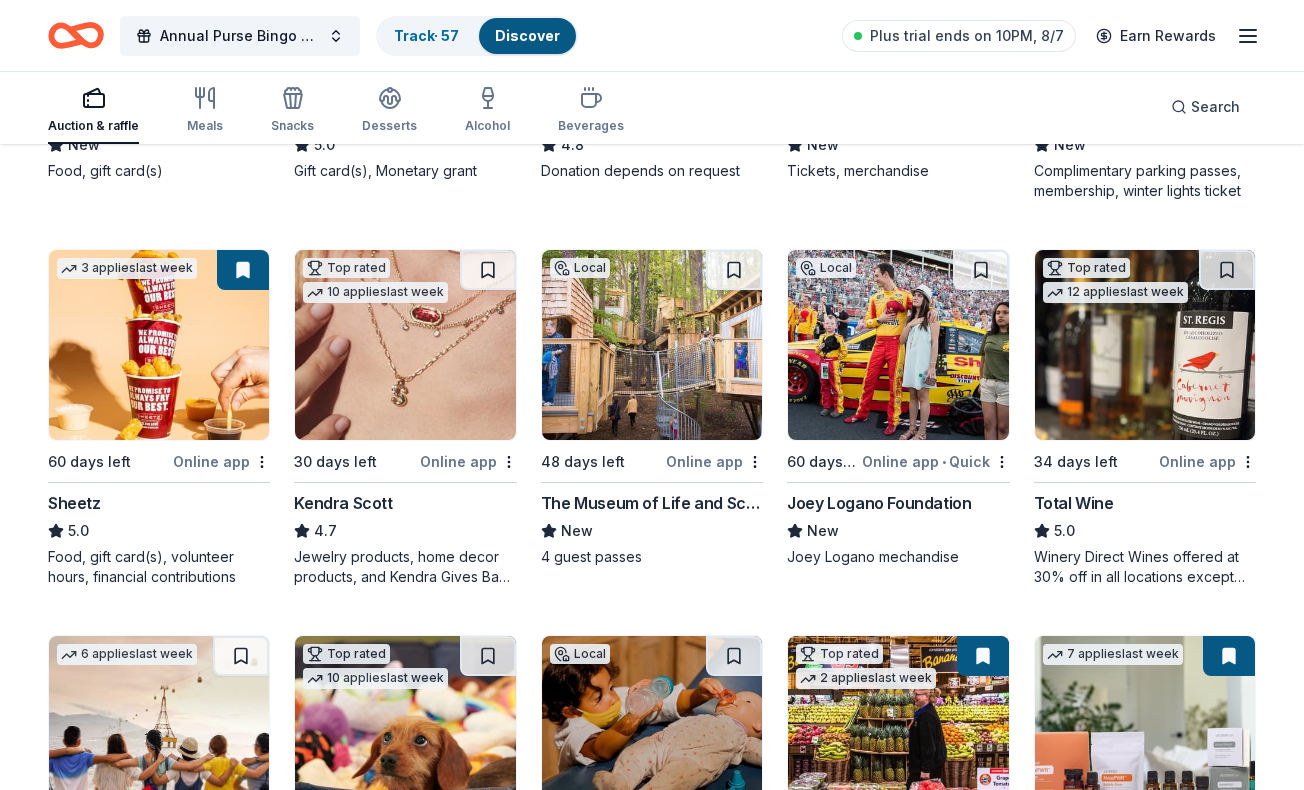 click at bounding box center (652, 345) 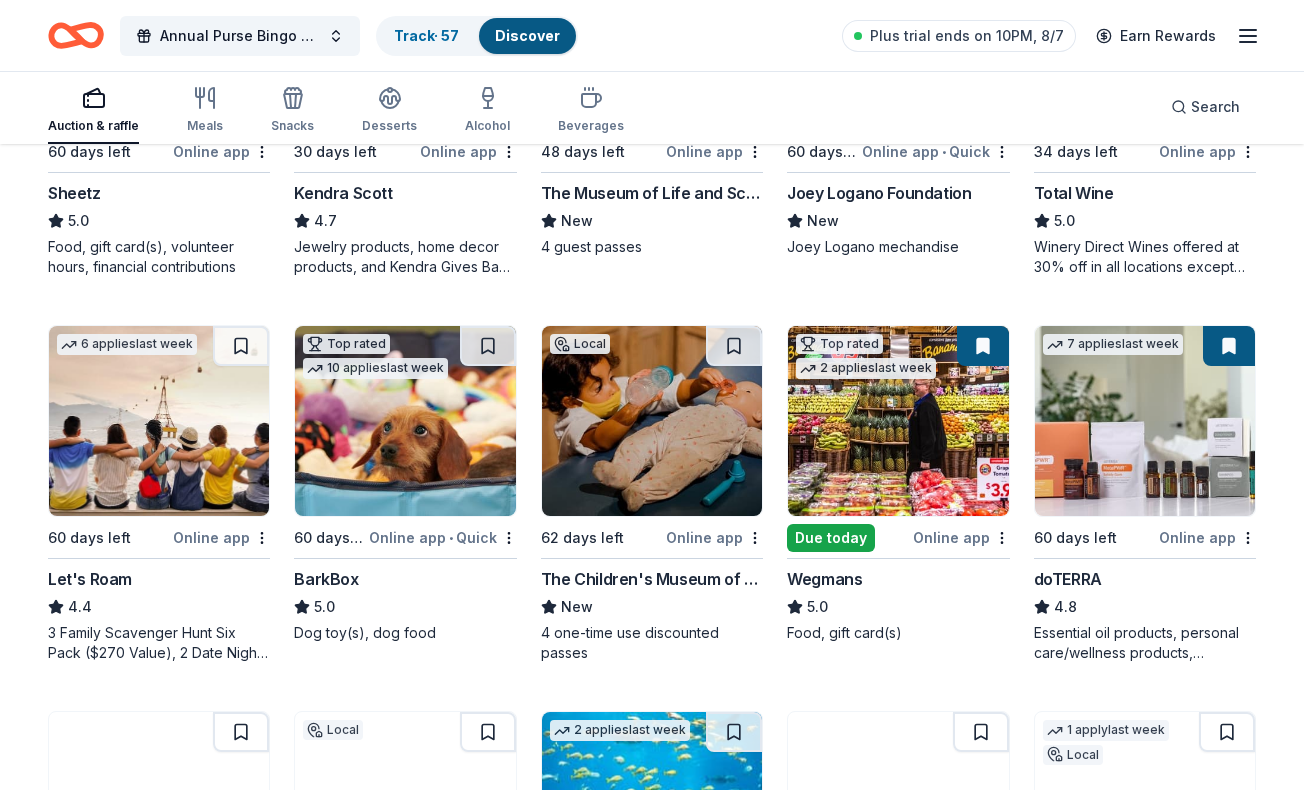 scroll, scrollTop: 817, scrollLeft: 0, axis: vertical 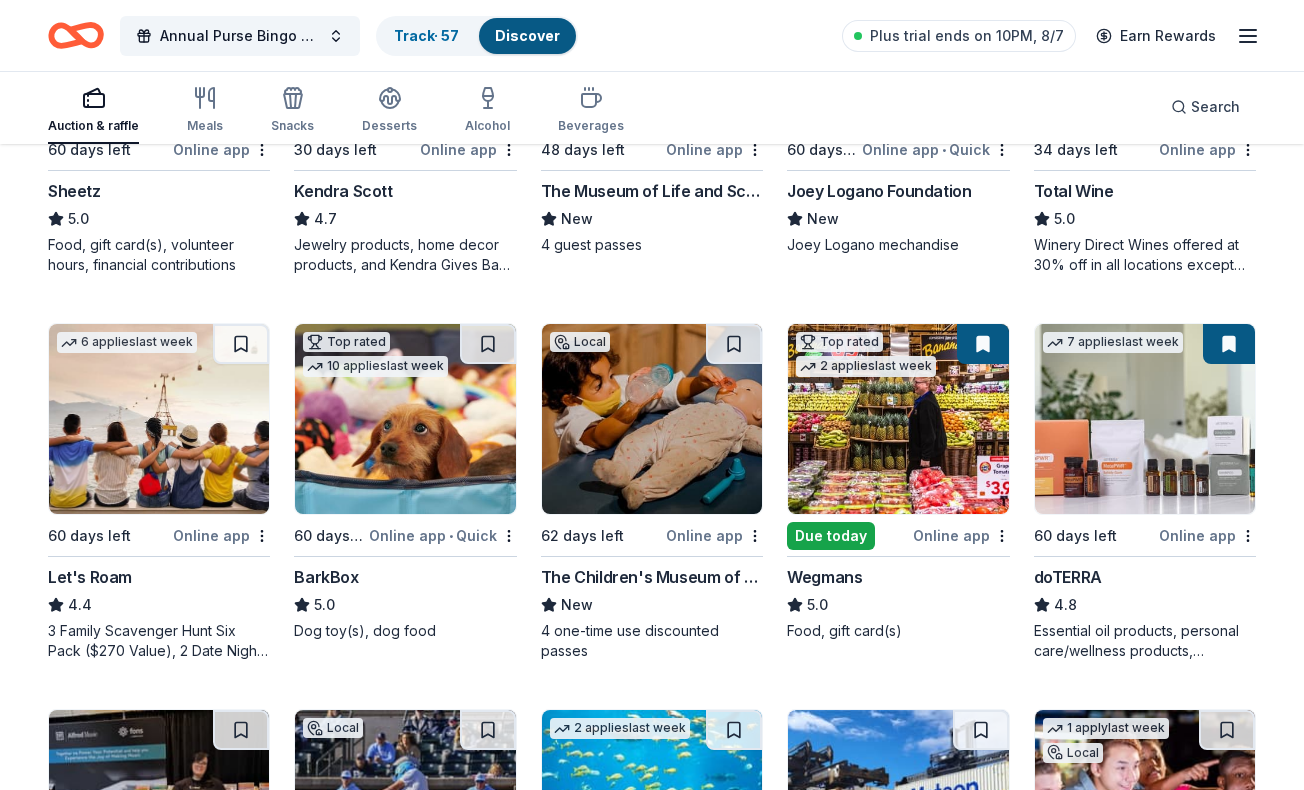 click at bounding box center [159, 419] 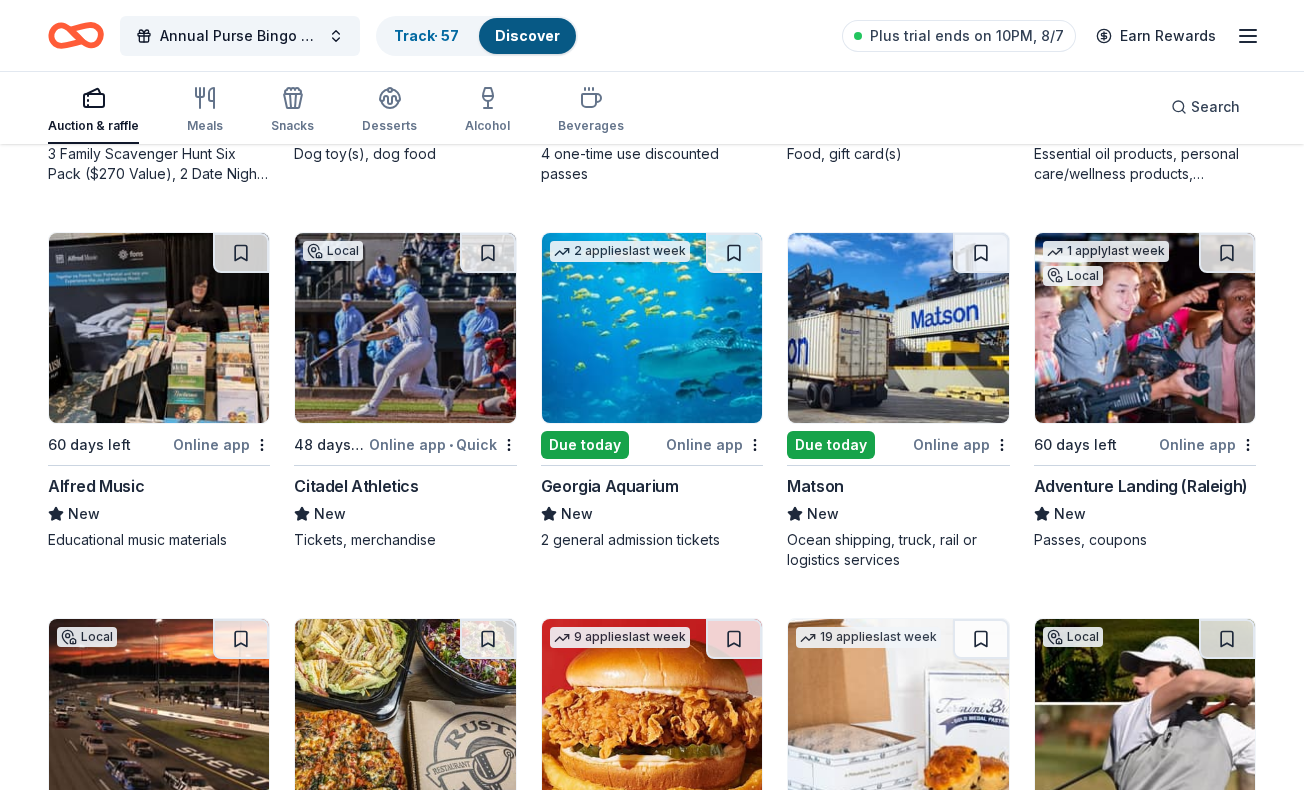 scroll, scrollTop: 1290, scrollLeft: 0, axis: vertical 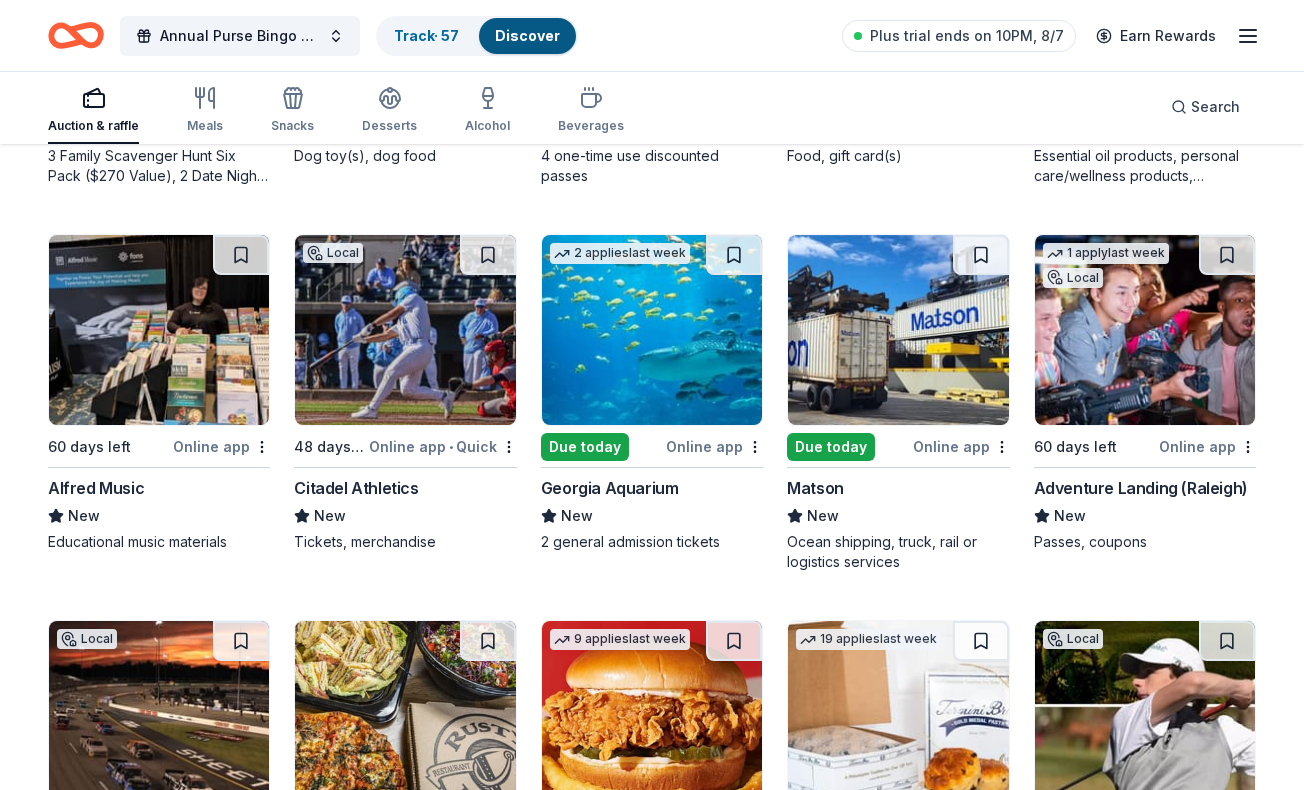 click at bounding box center [1145, 330] 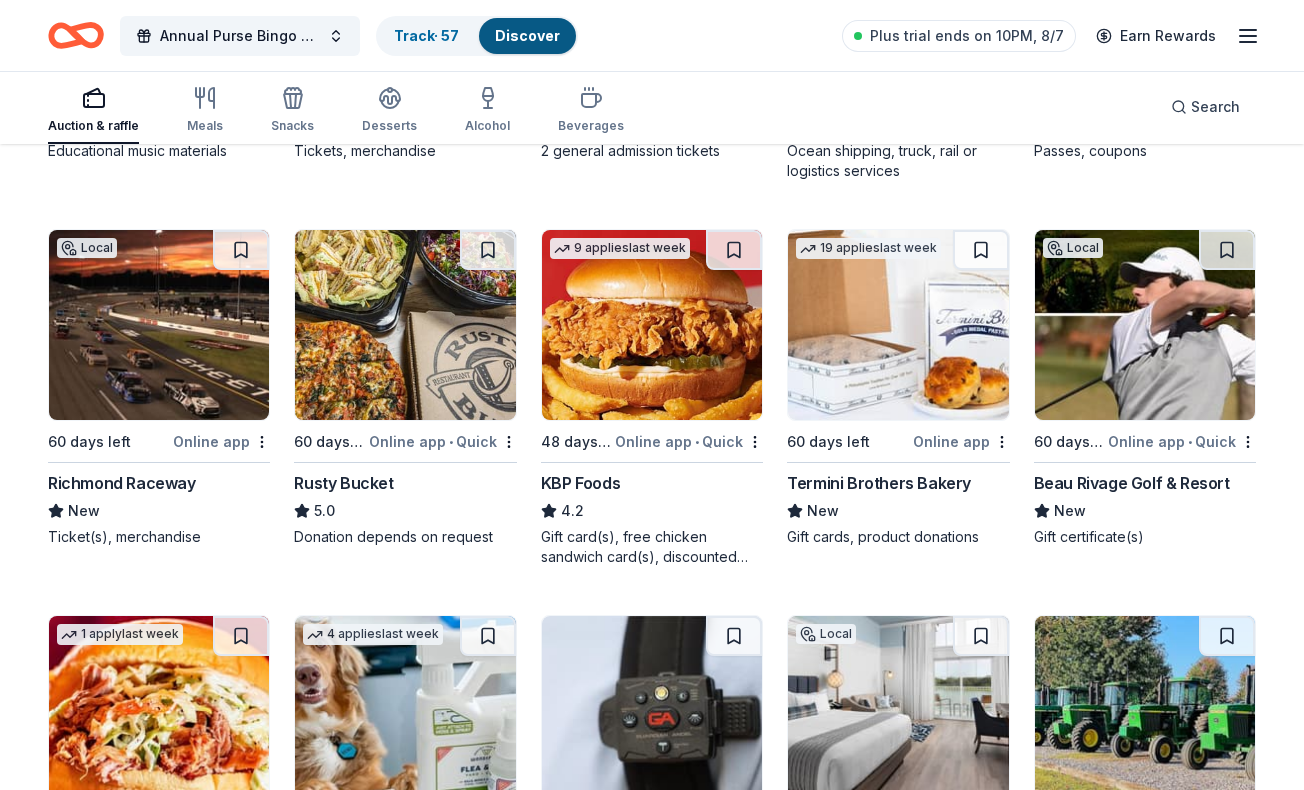 scroll, scrollTop: 1679, scrollLeft: 0, axis: vertical 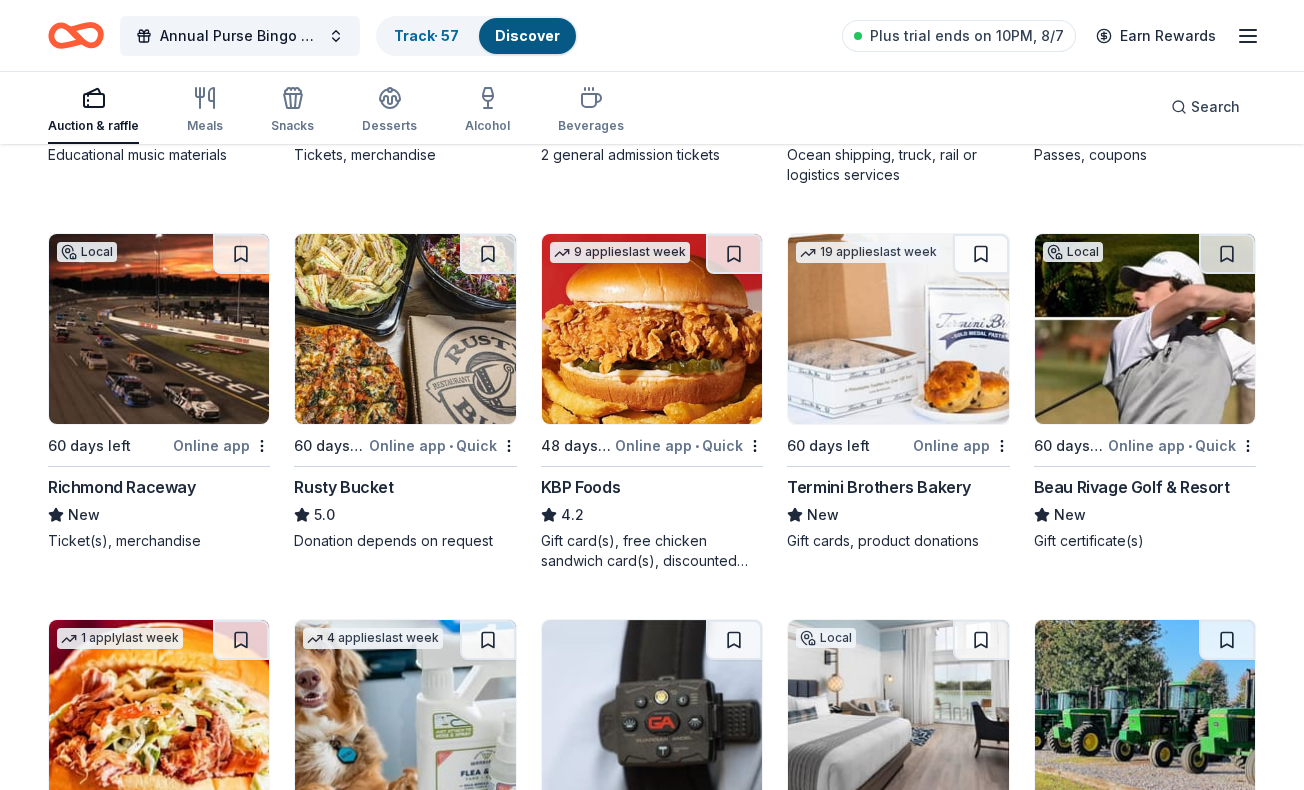 click at bounding box center (405, 329) 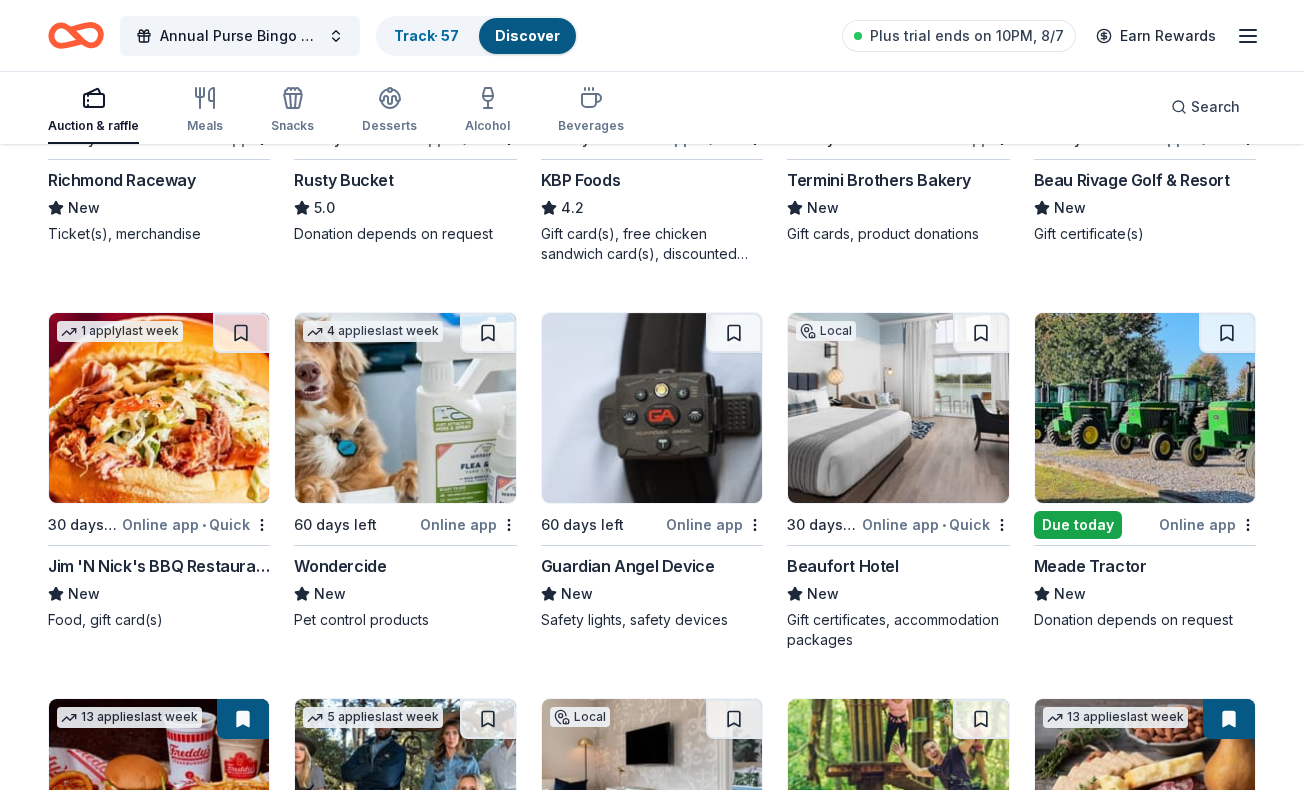 scroll, scrollTop: 1988, scrollLeft: 0, axis: vertical 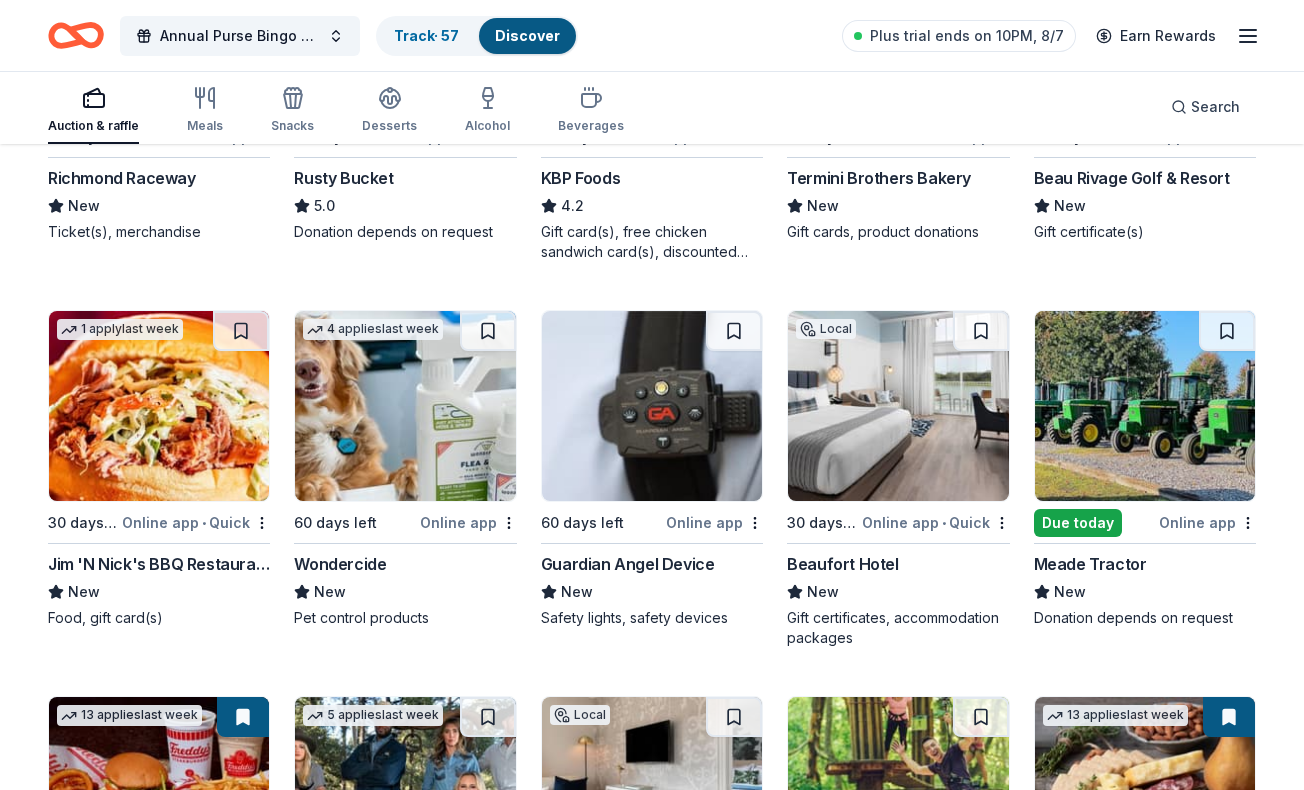 click at bounding box center (159, 406) 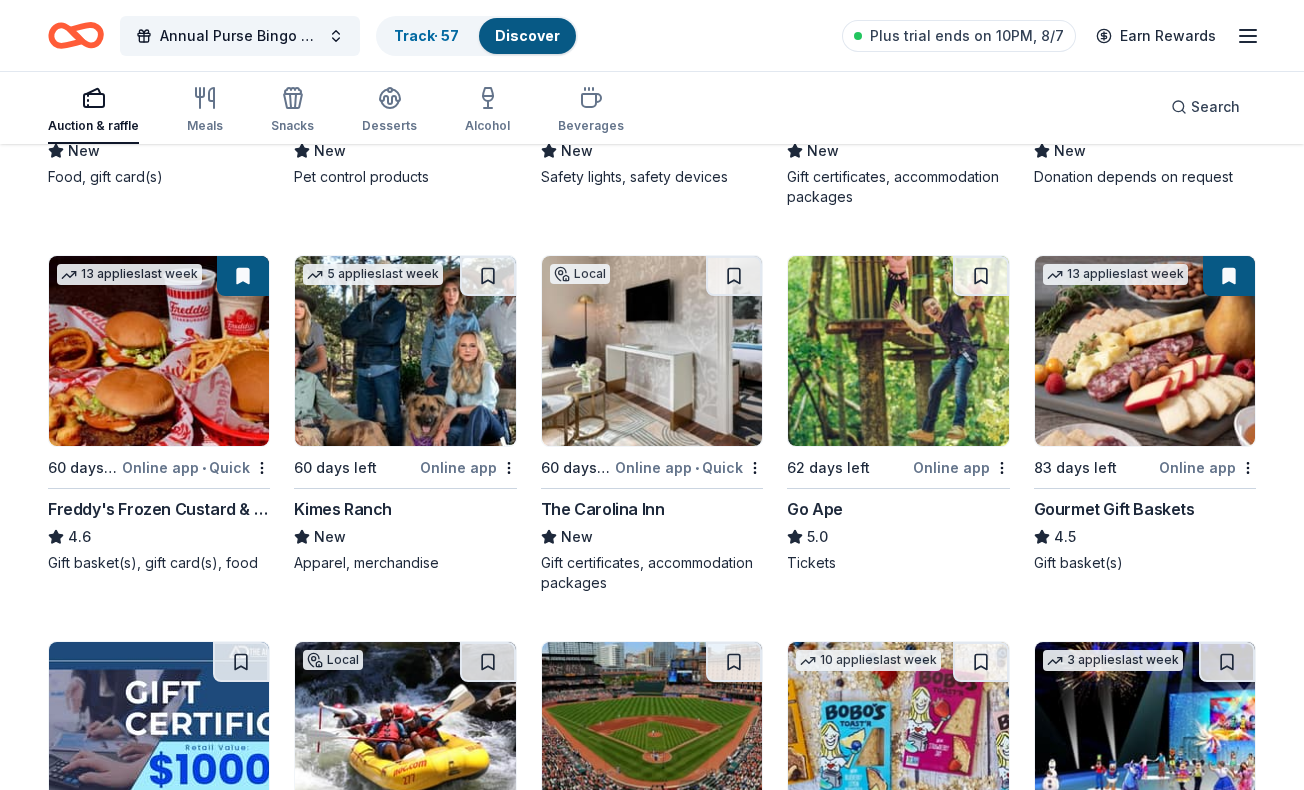 scroll, scrollTop: 2432, scrollLeft: 0, axis: vertical 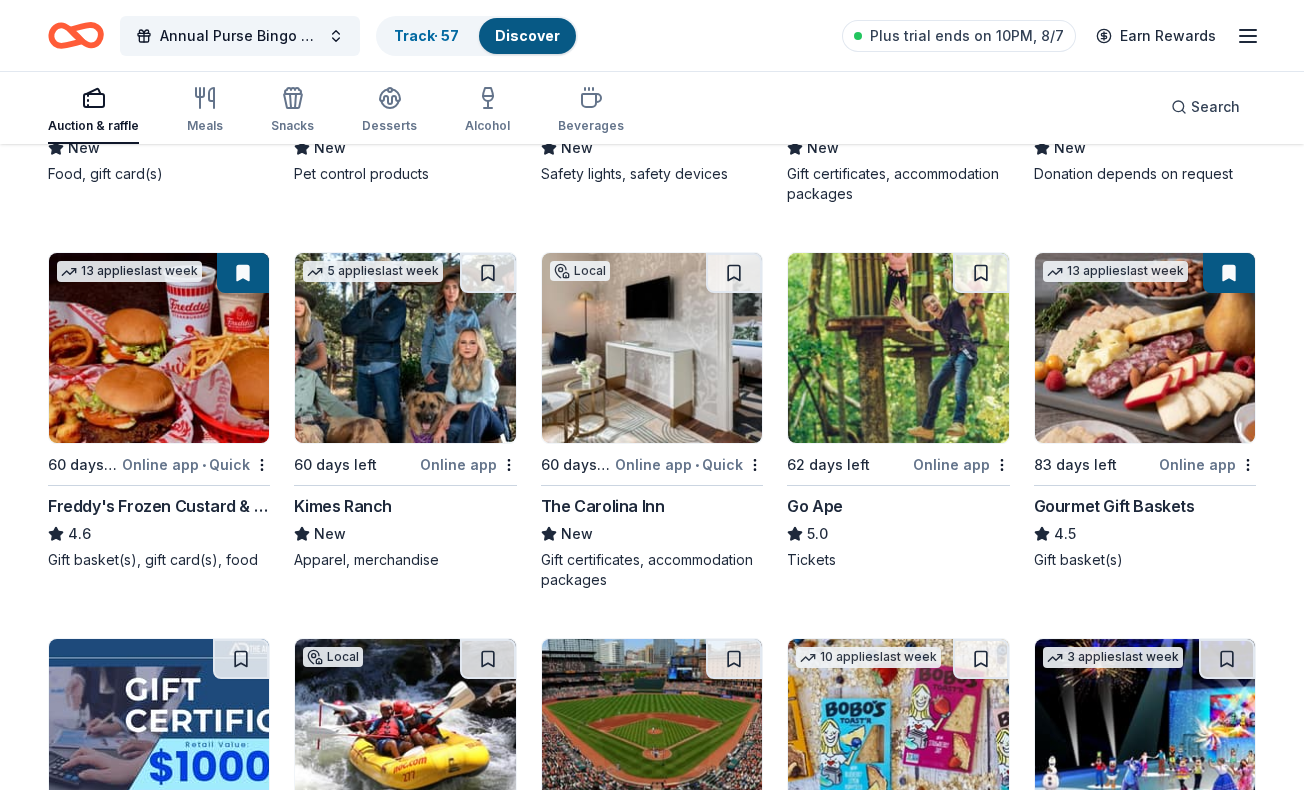 click at bounding box center (652, 348) 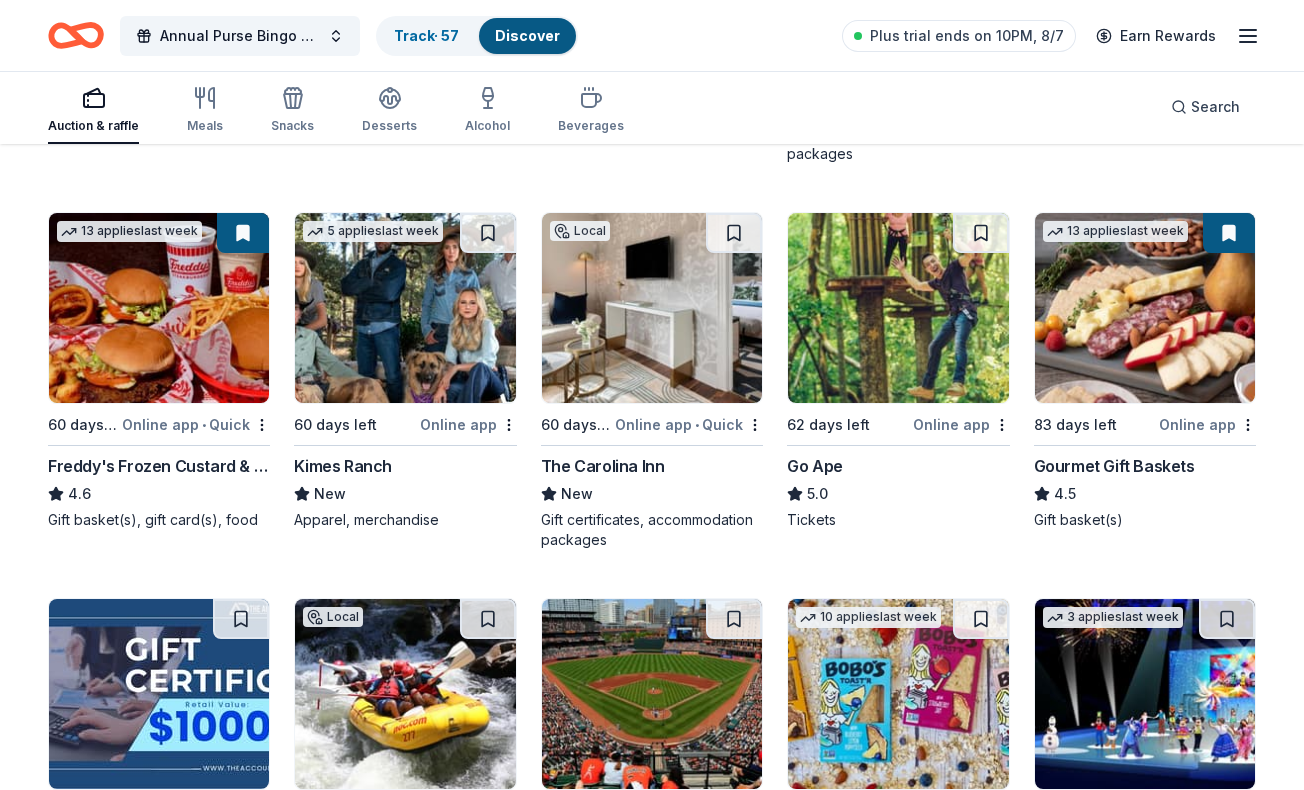 scroll, scrollTop: 2477, scrollLeft: 0, axis: vertical 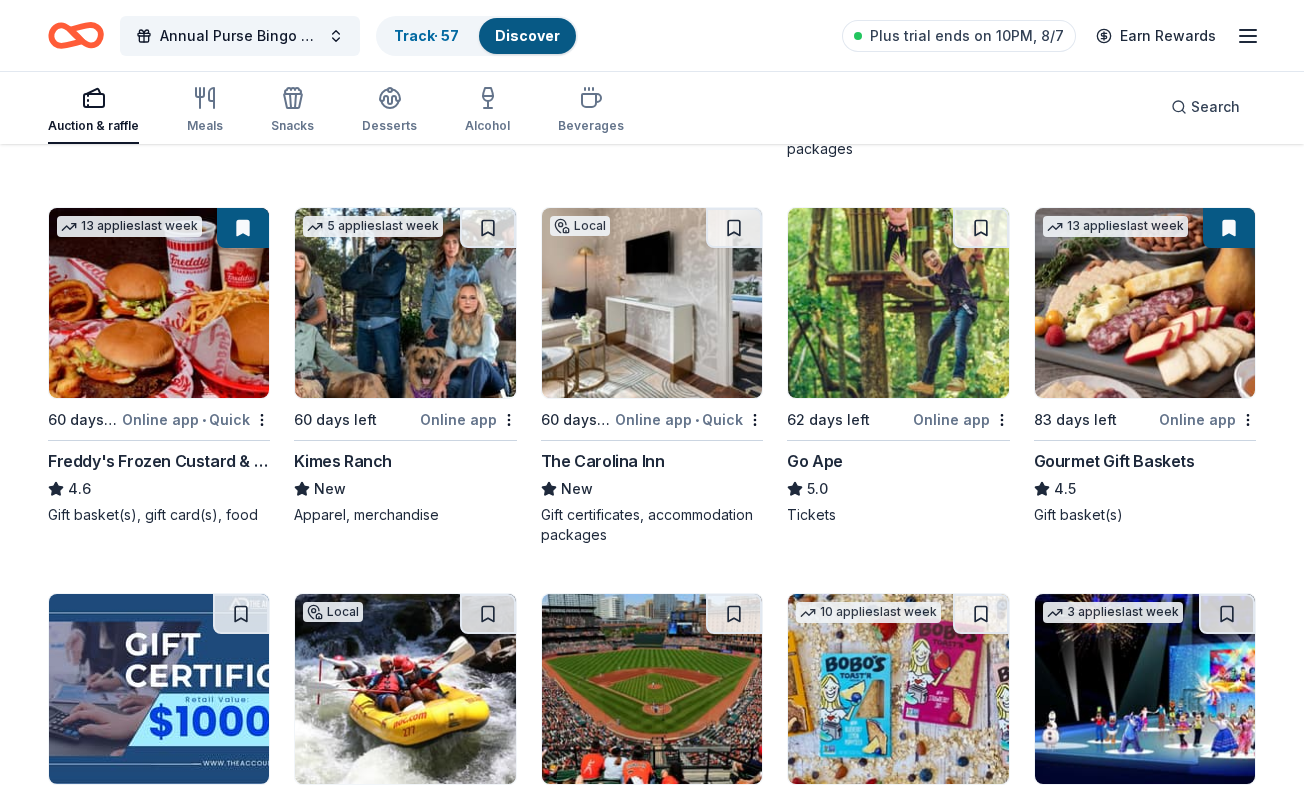 click at bounding box center [1145, 303] 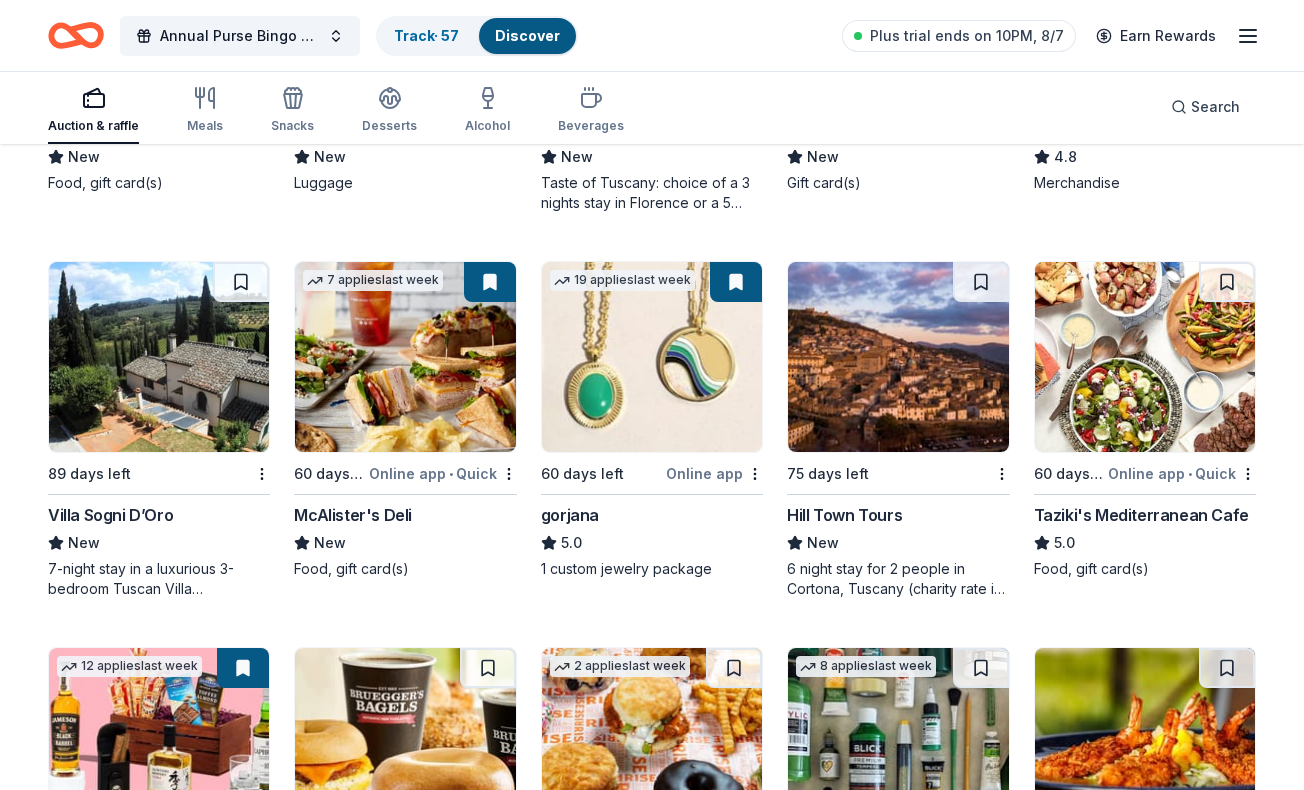 scroll, scrollTop: 4006, scrollLeft: 0, axis: vertical 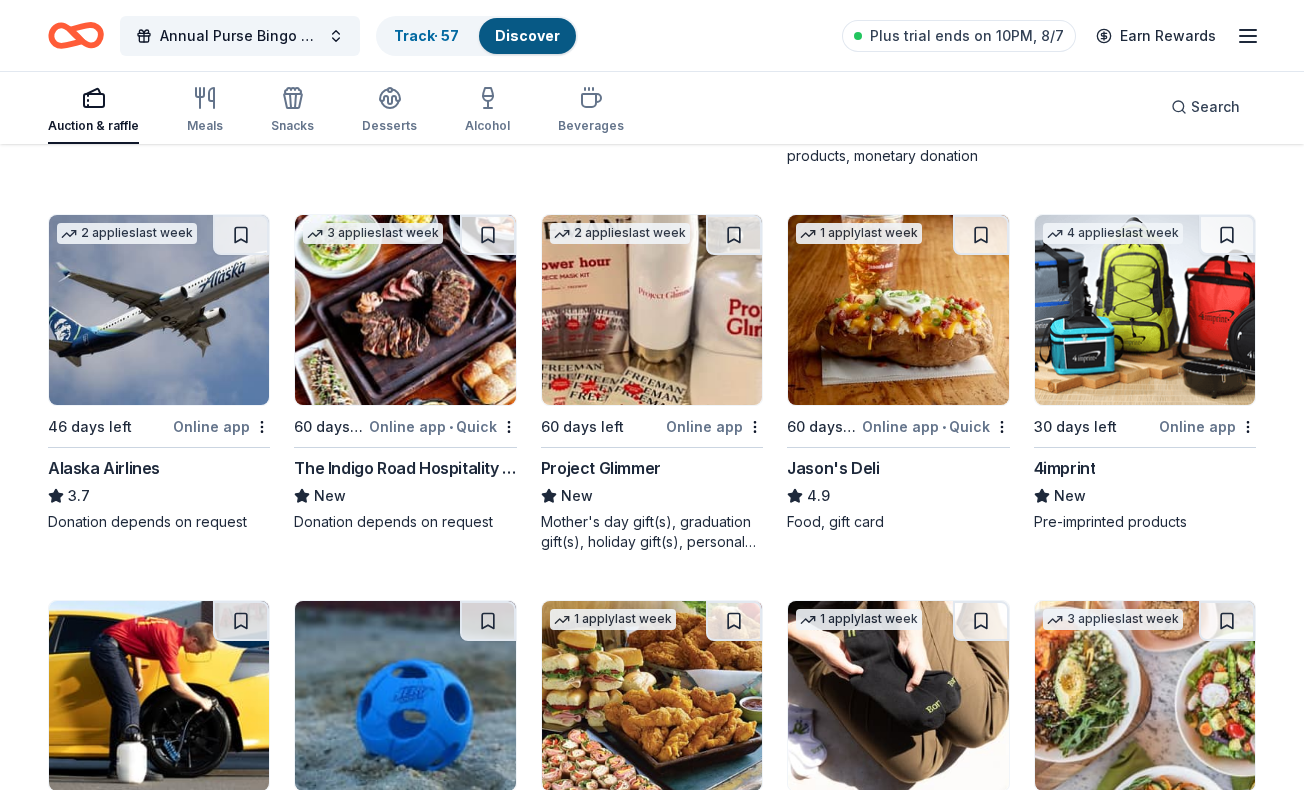 click at bounding box center (159, 310) 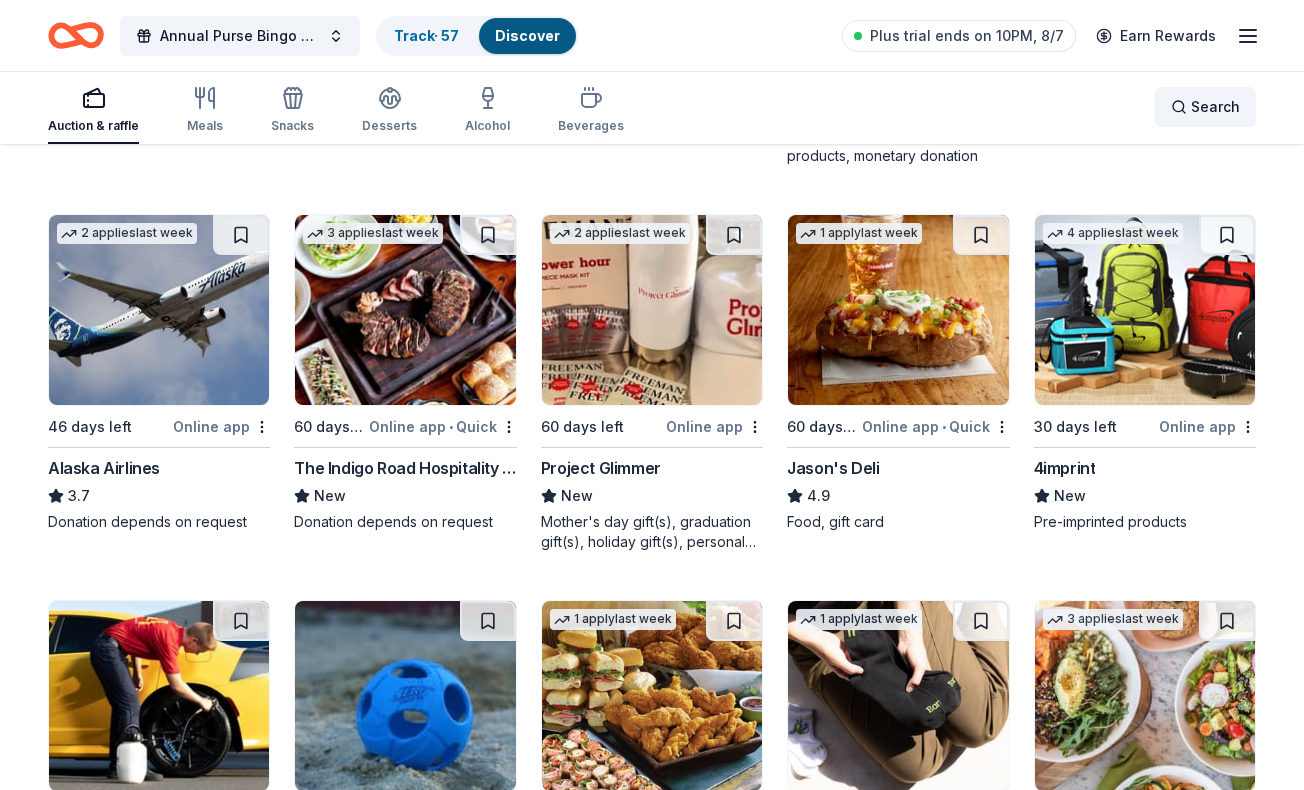 click on "Search" at bounding box center [1215, 107] 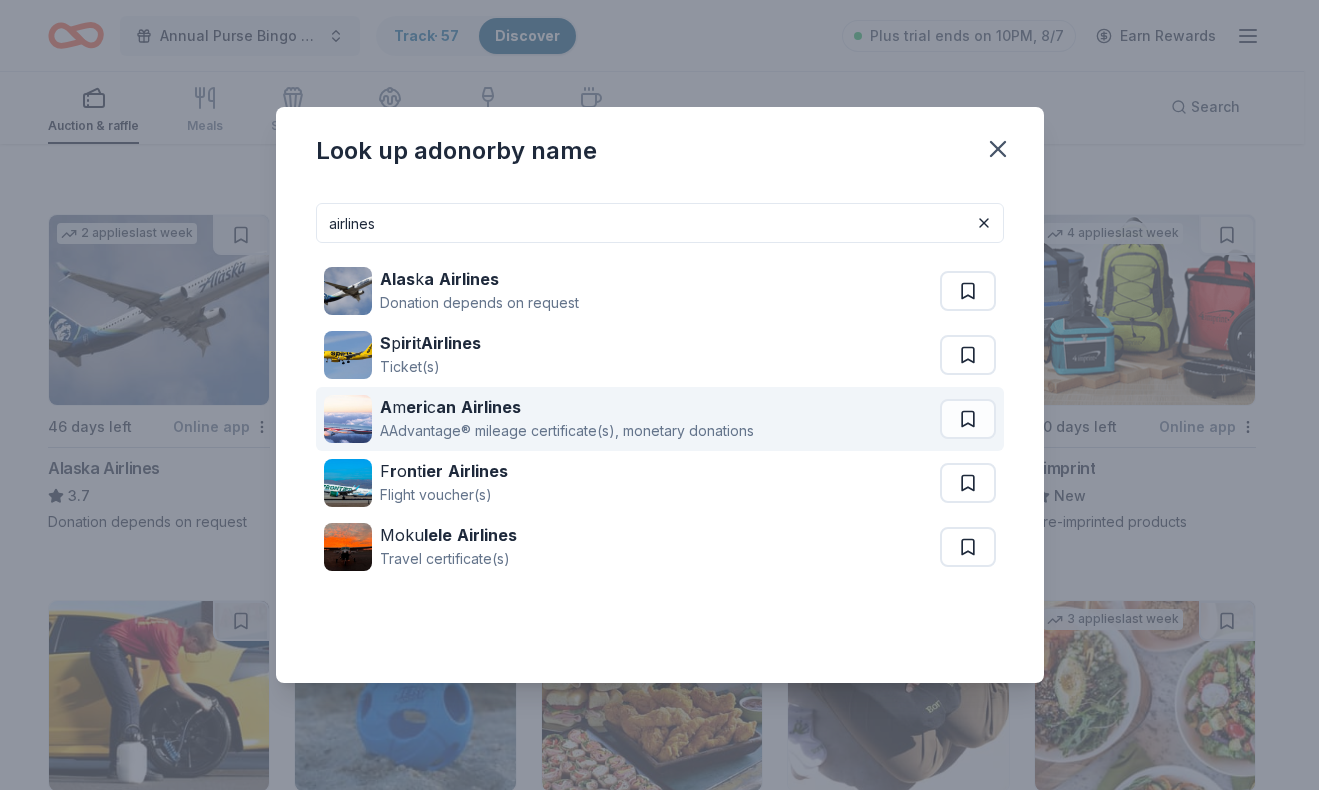 click on "AAdvantage® mileage certificate(s), monetary donations" at bounding box center (567, 431) 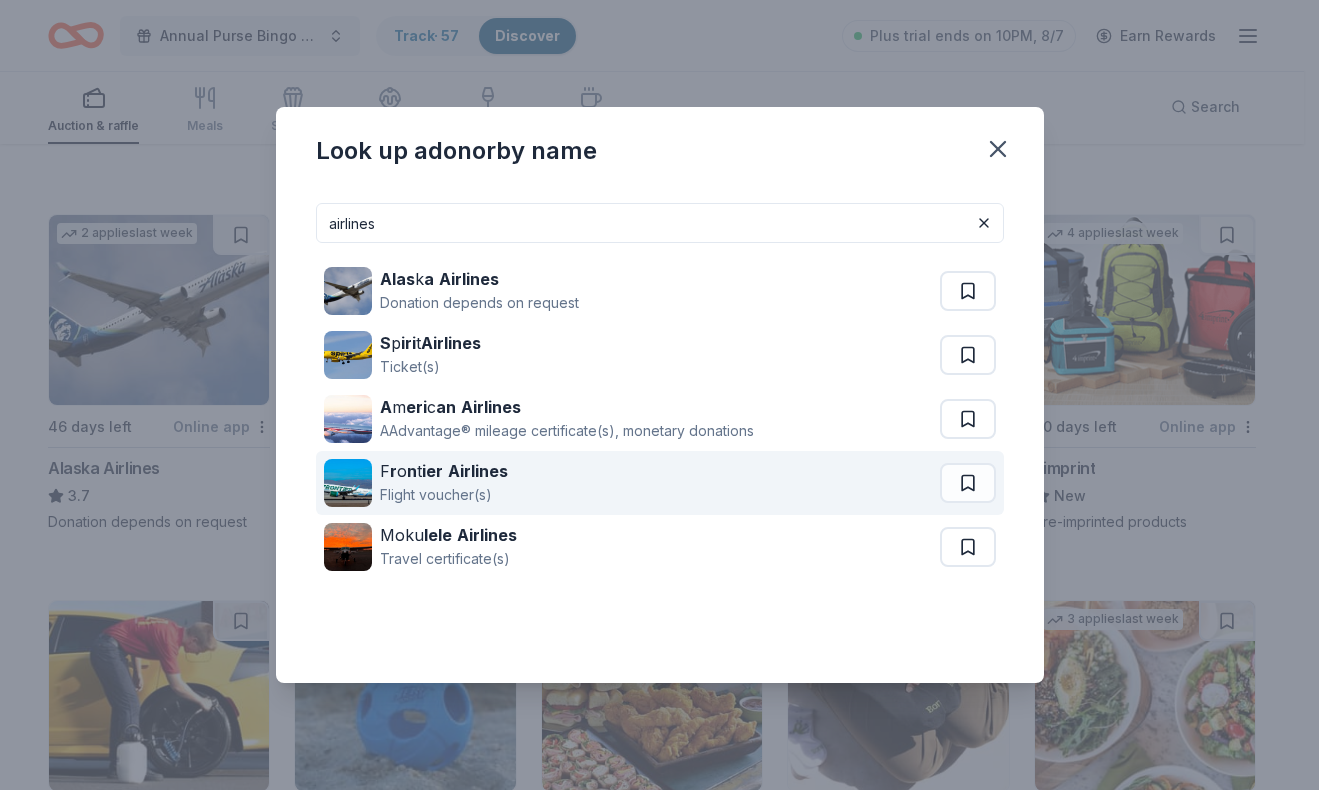 click on "F r o n t ier   Airlines Flight voucher(s)" at bounding box center [632, 483] 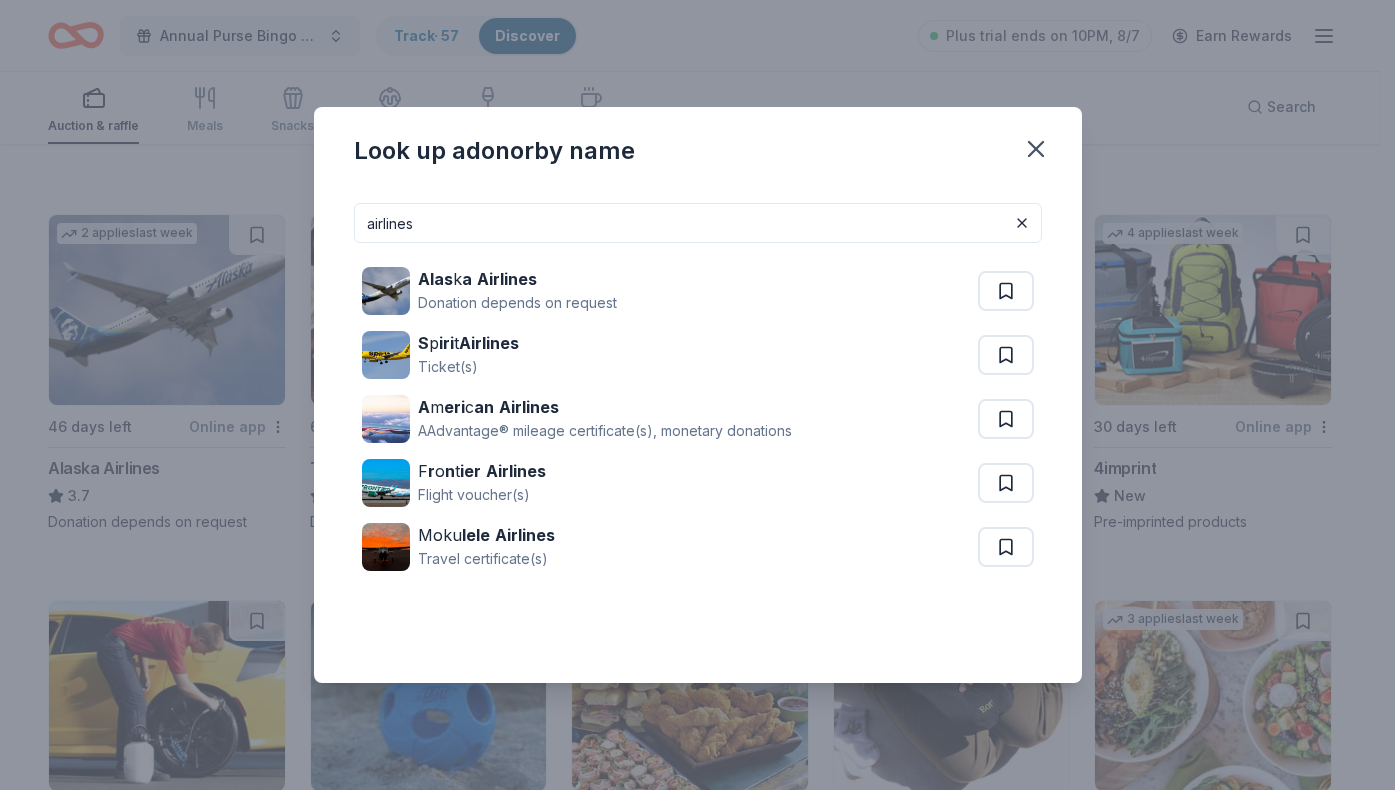 click on "airlines" at bounding box center (698, 223) 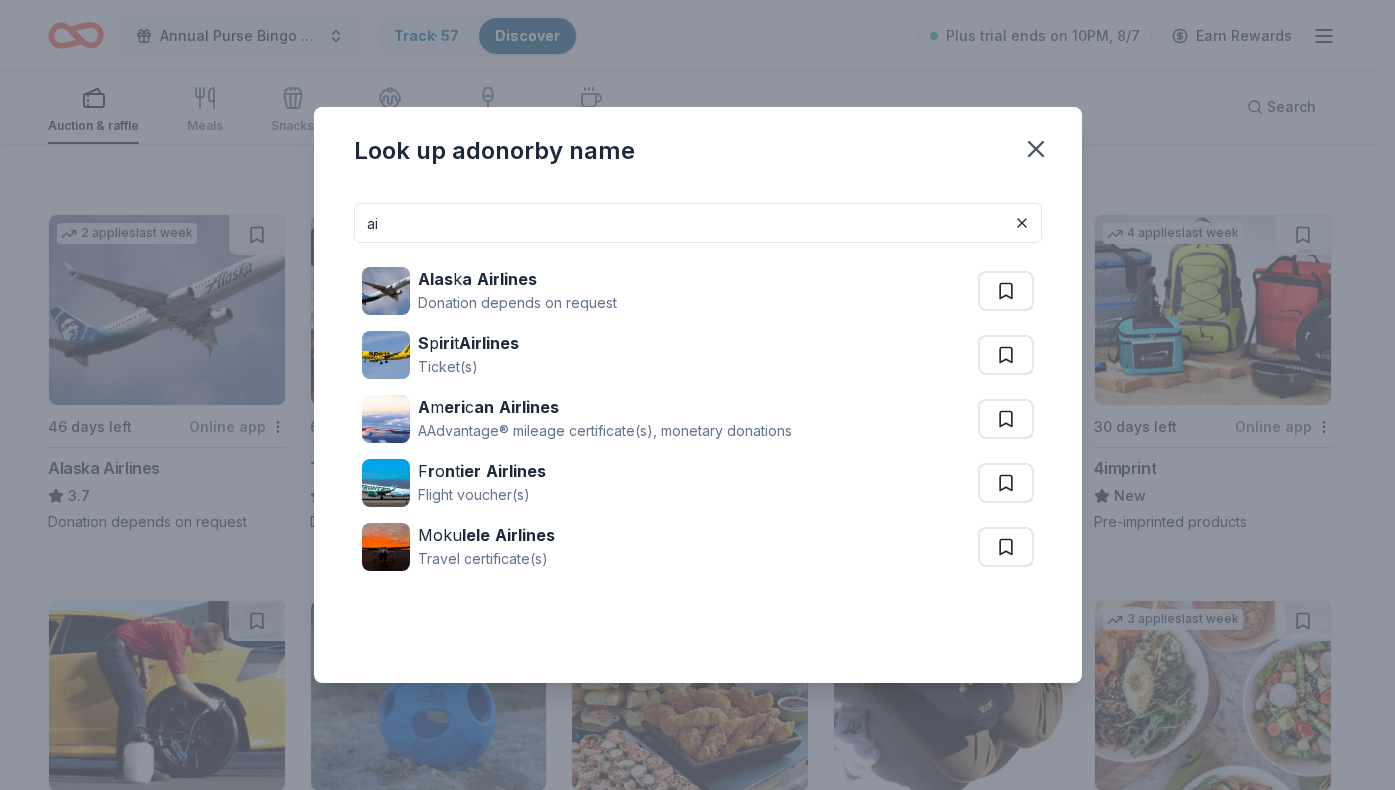 type on "a" 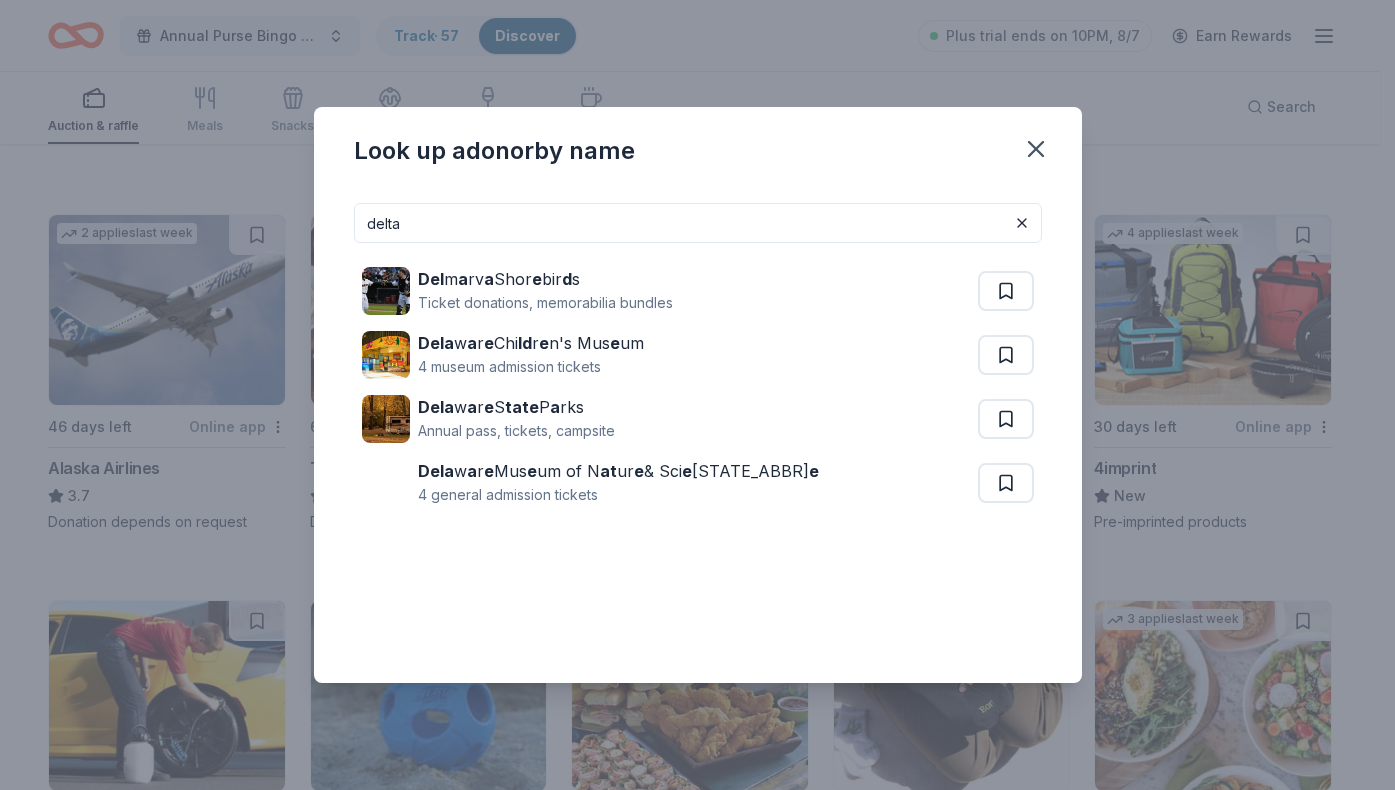 drag, startPoint x: 415, startPoint y: 222, endPoint x: 314, endPoint y: 203, distance: 102.77159 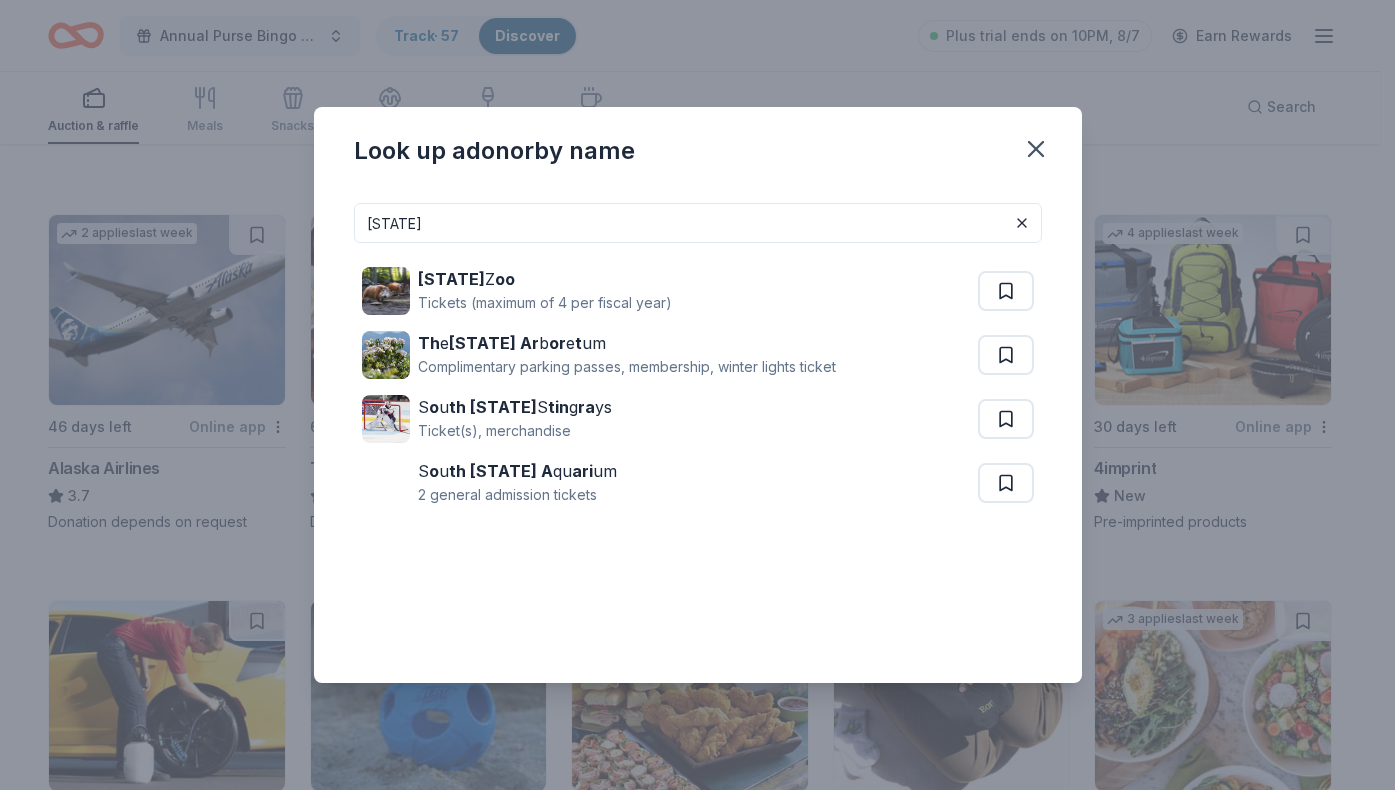 type on "north carolina" 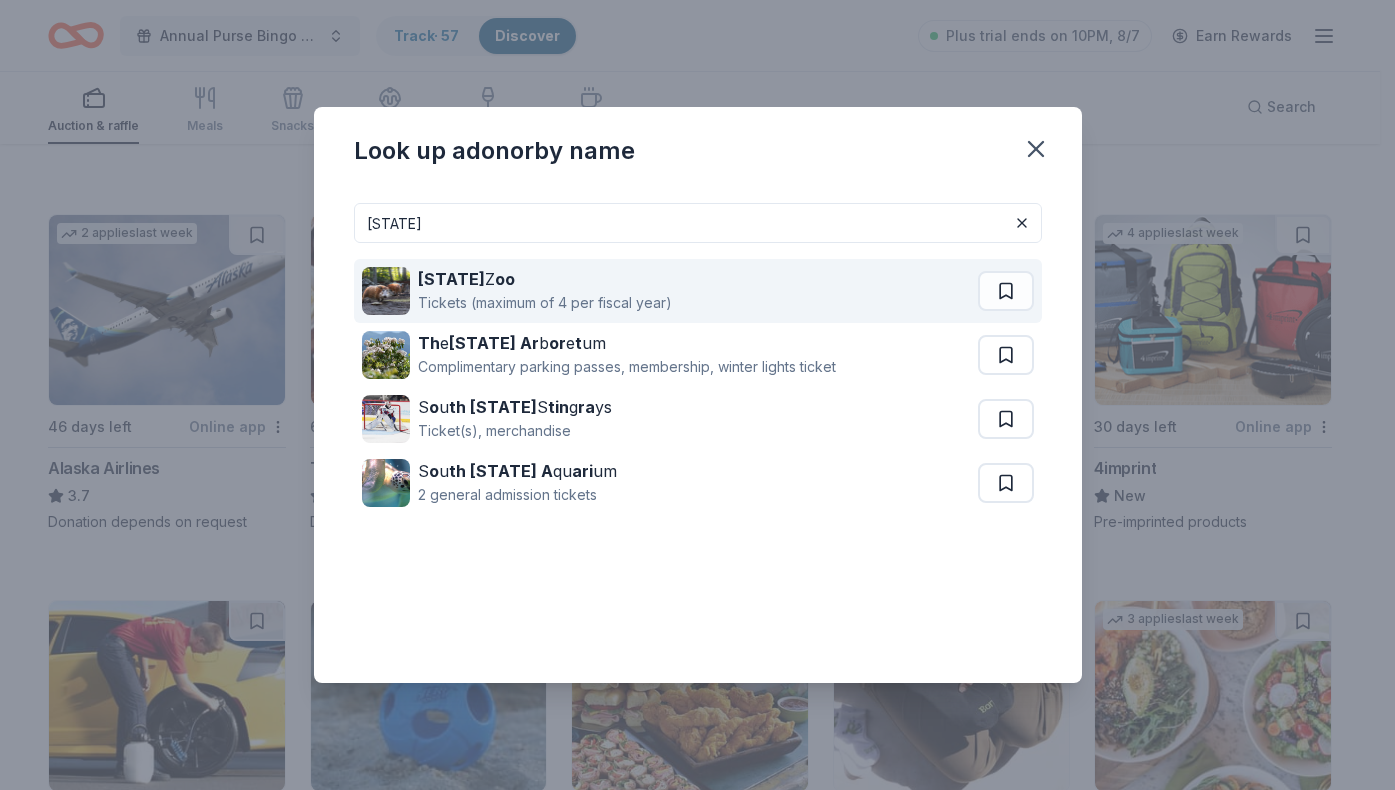 click on "Tickets (maximum of 4 per fiscal year)" at bounding box center (545, 303) 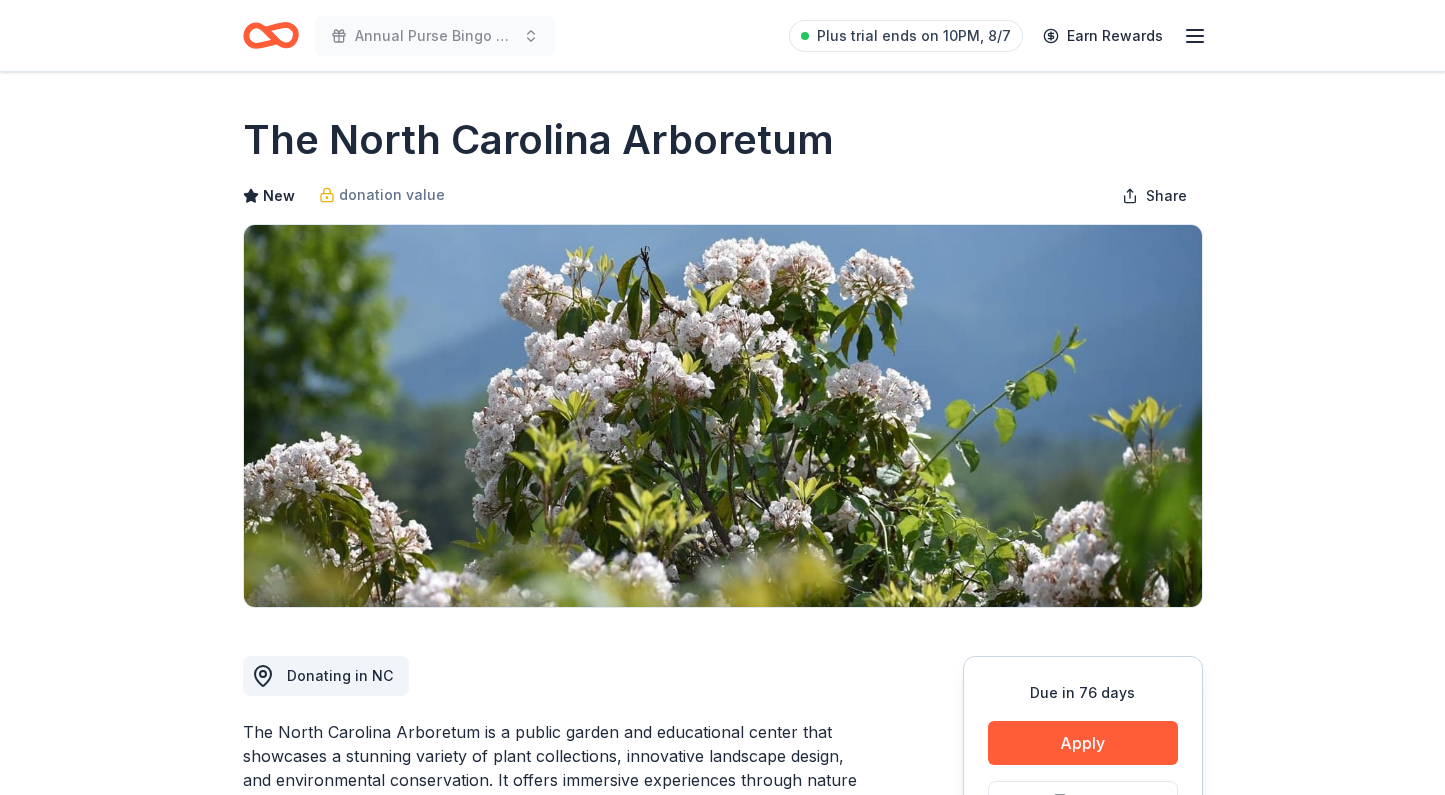 scroll, scrollTop: 0, scrollLeft: 0, axis: both 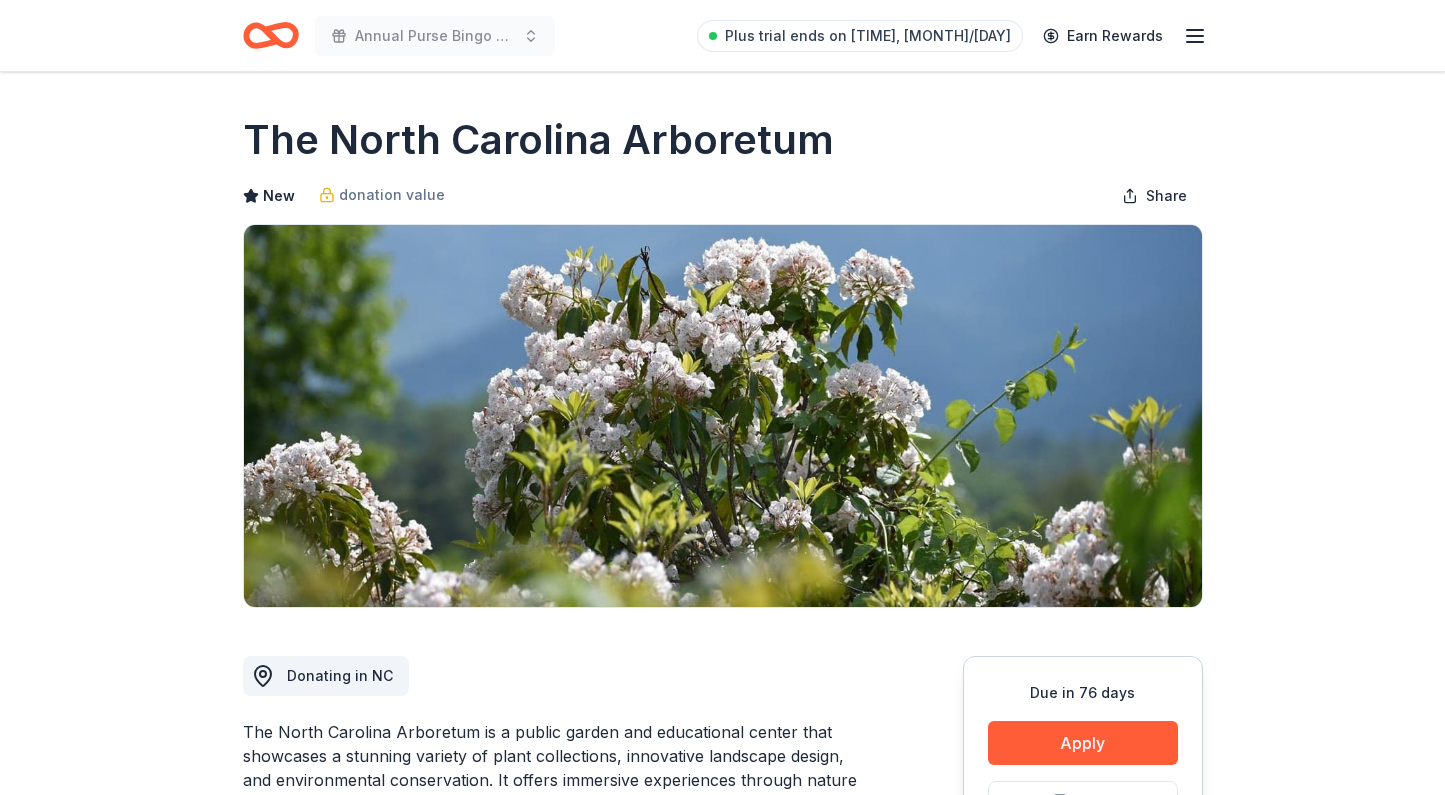 drag, startPoint x: 822, startPoint y: 142, endPoint x: 317, endPoint y: 157, distance: 505.22272 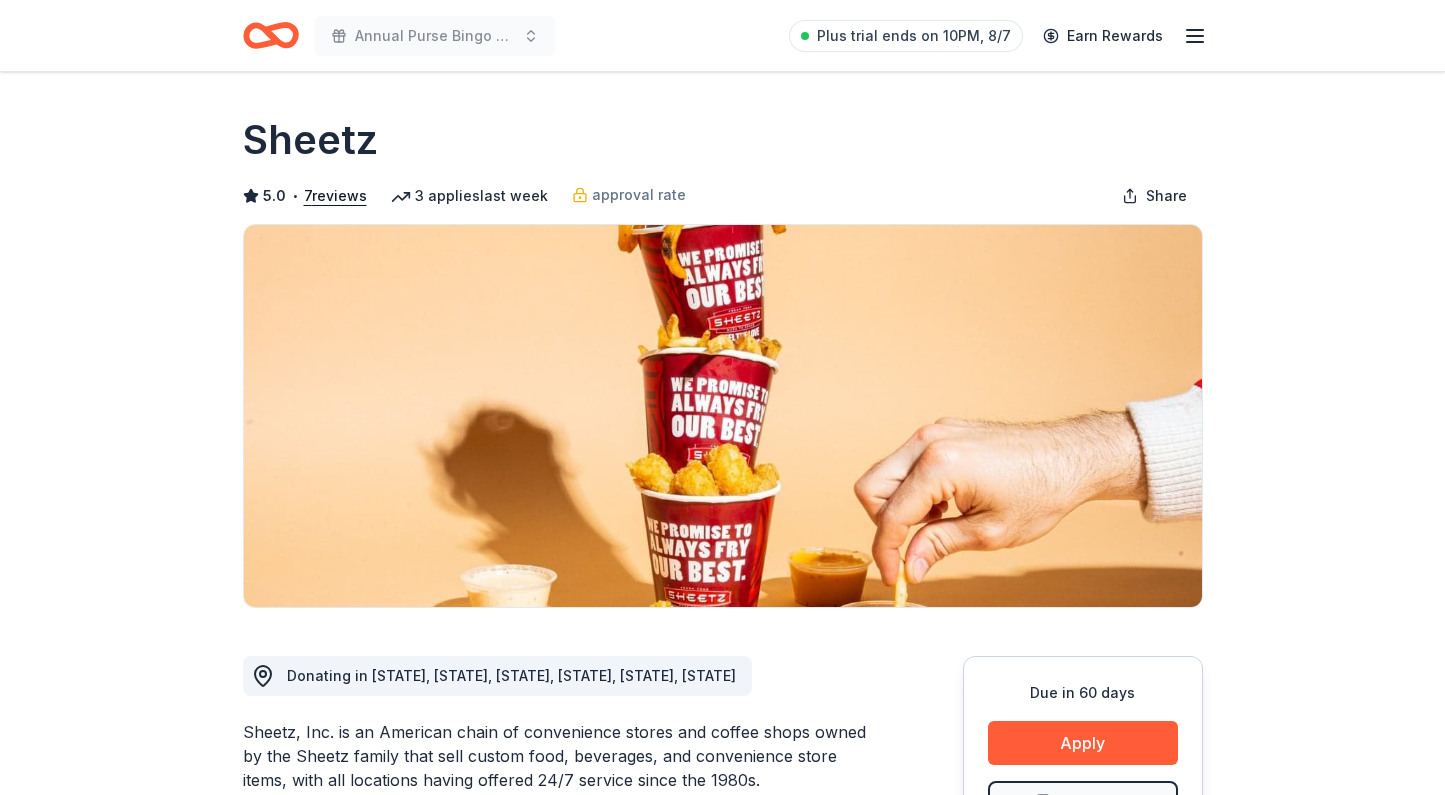 scroll, scrollTop: 0, scrollLeft: 0, axis: both 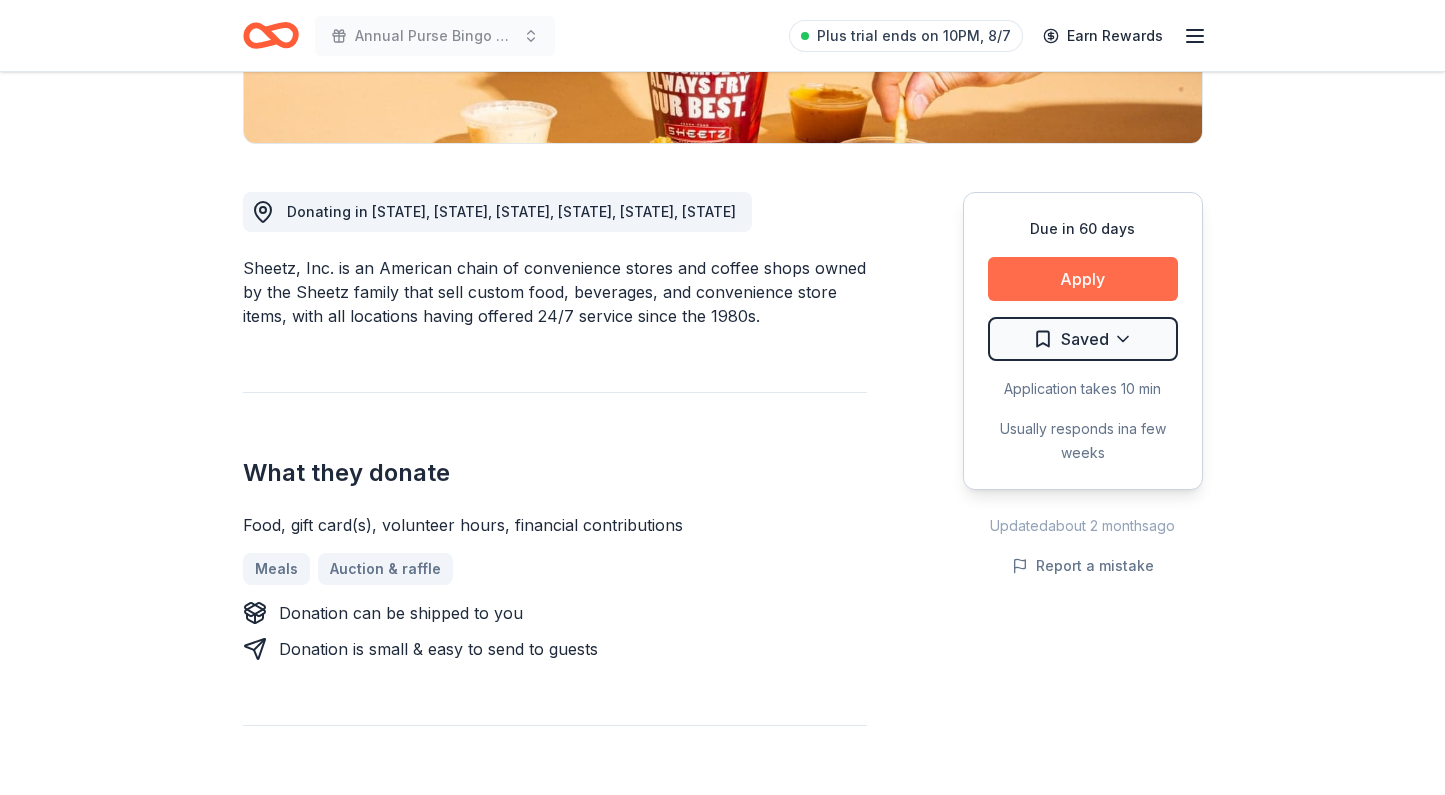 click on "Apply" at bounding box center (1083, 279) 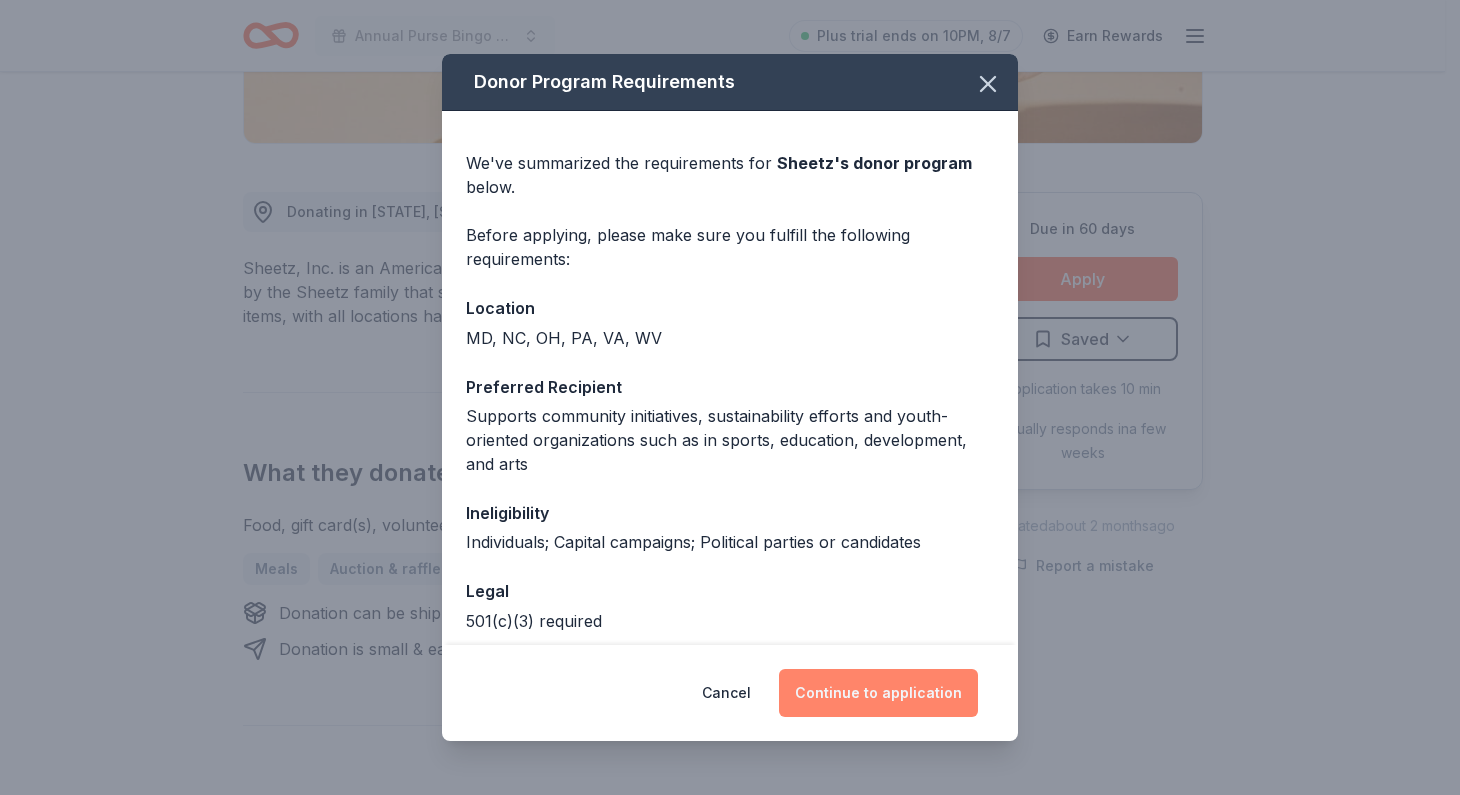 click on "Continue to application" at bounding box center (878, 693) 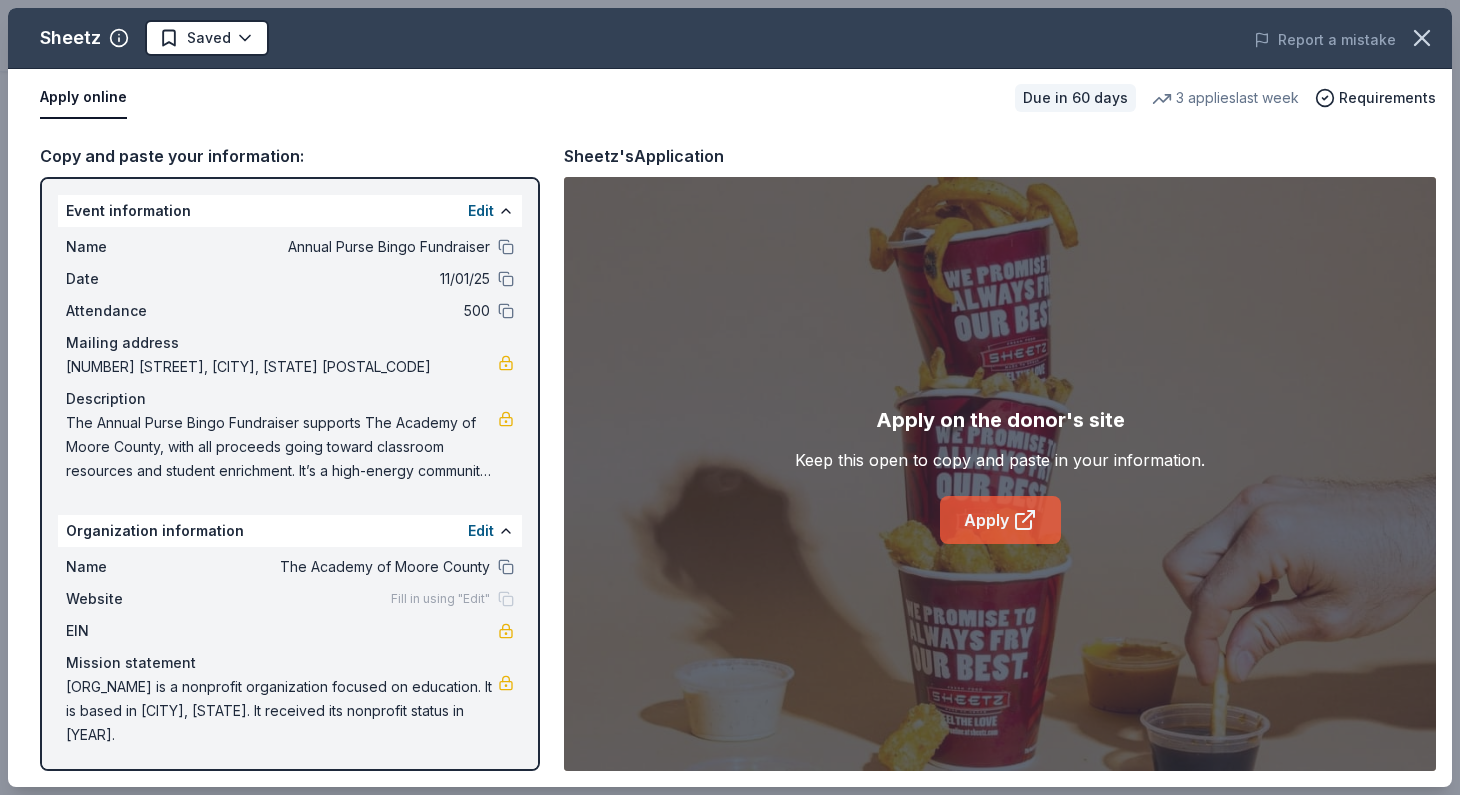 click on "Apply" at bounding box center [1000, 520] 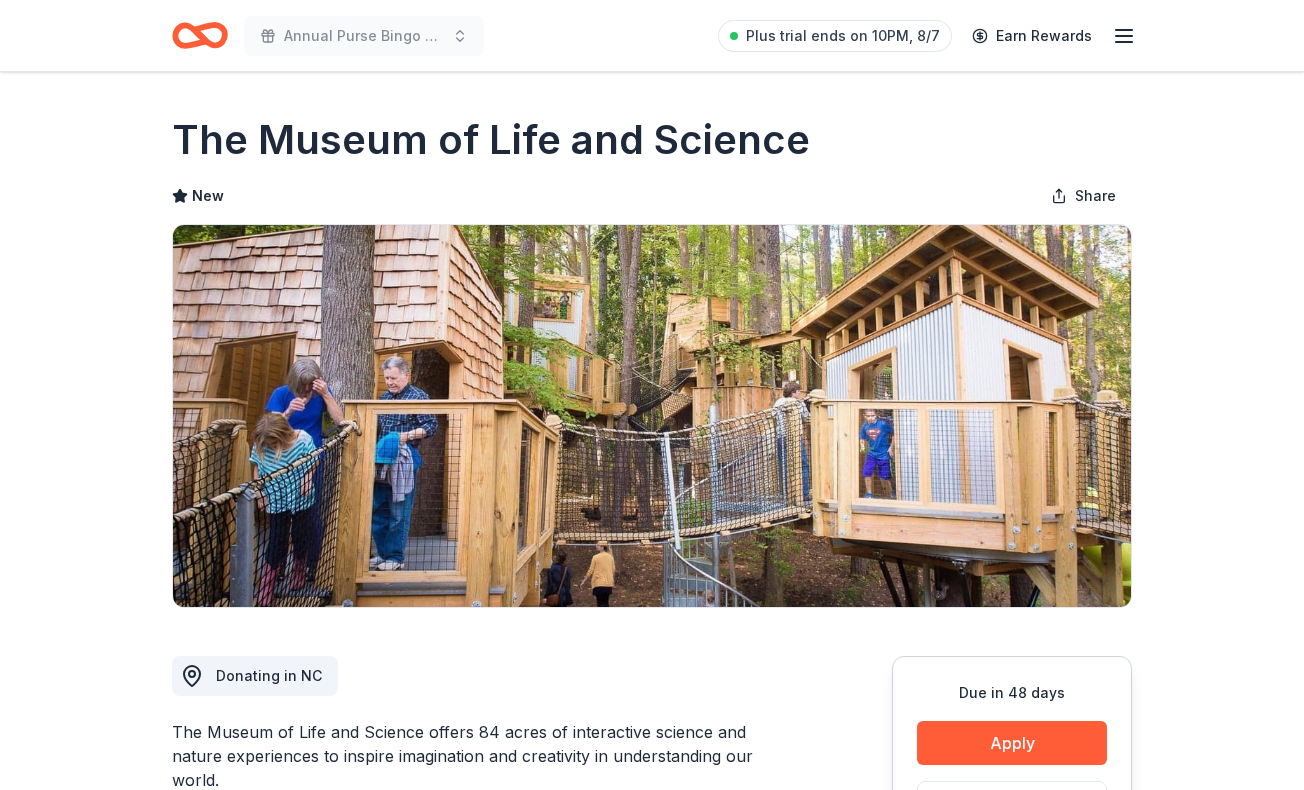 scroll, scrollTop: 0, scrollLeft: 0, axis: both 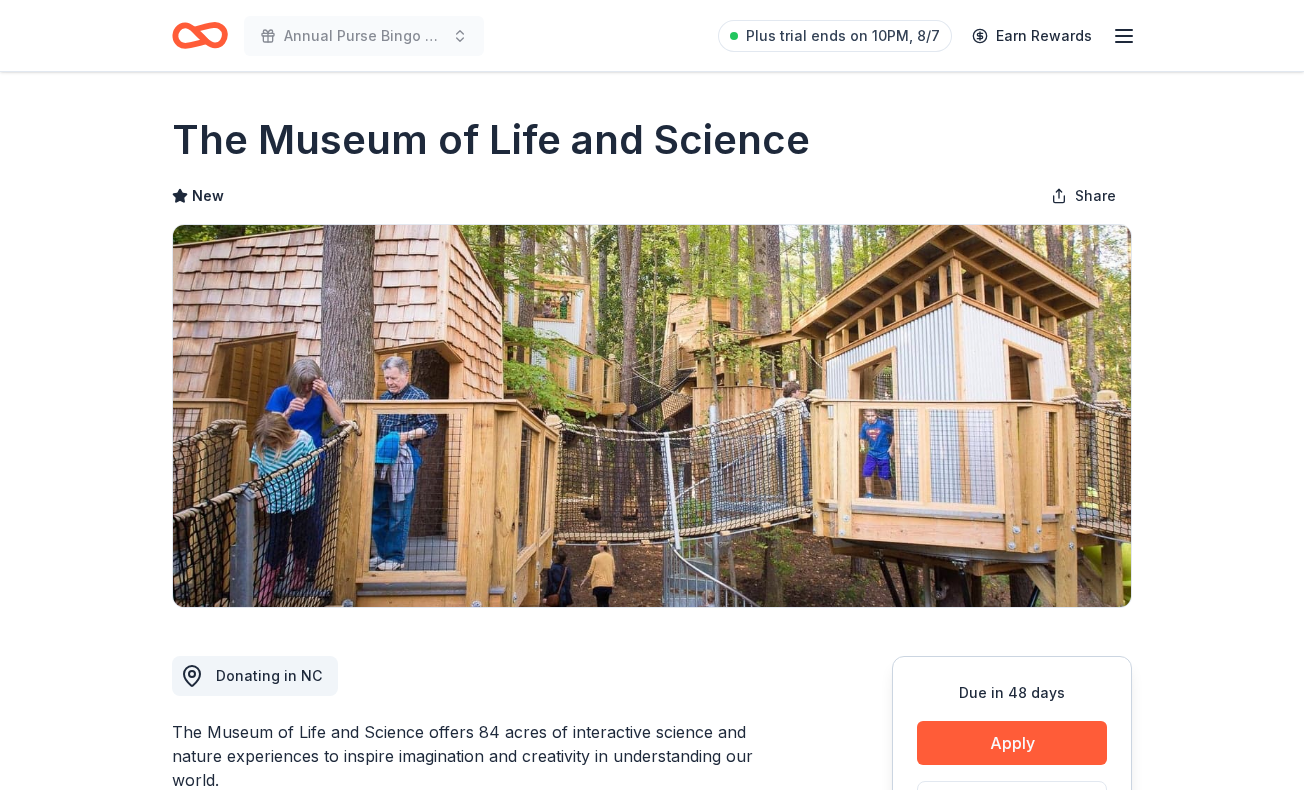 drag, startPoint x: 797, startPoint y: 133, endPoint x: 350, endPoint y: 160, distance: 447.8147 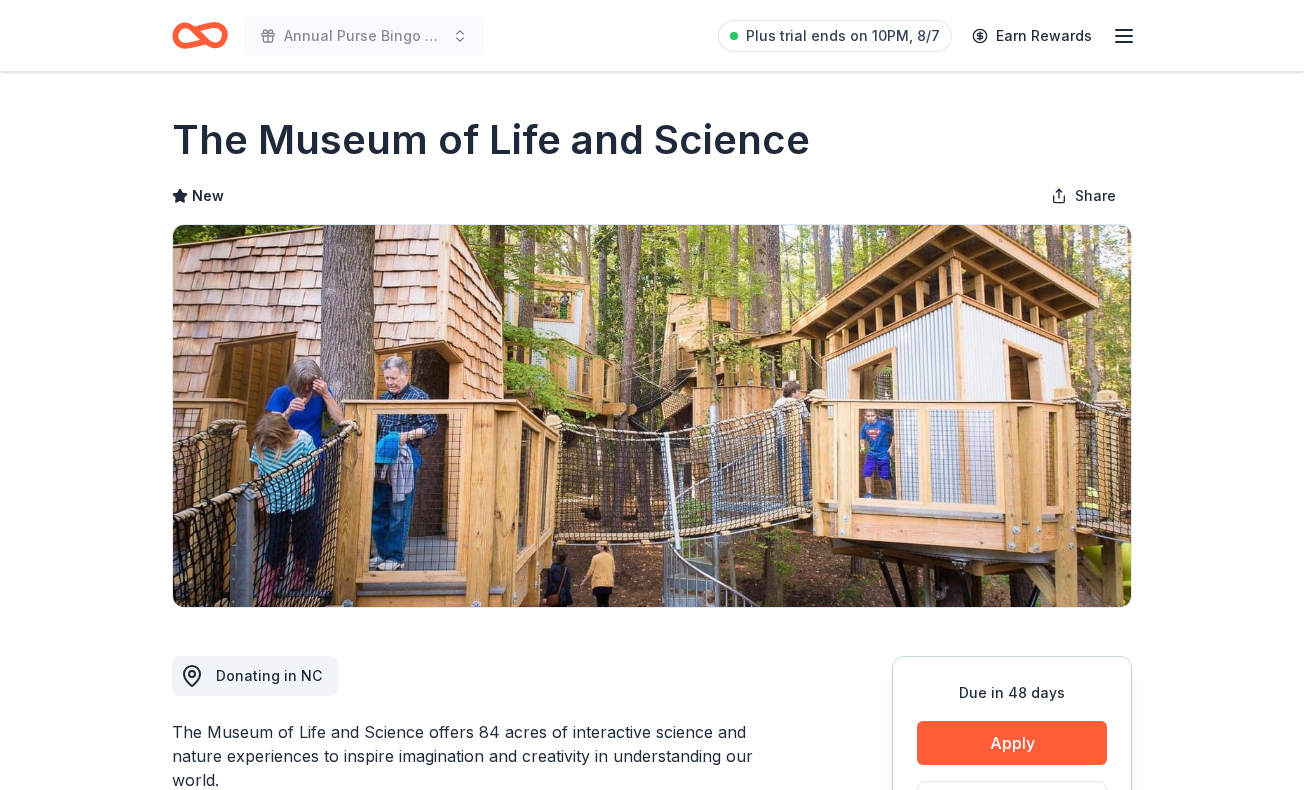 scroll, scrollTop: 0, scrollLeft: 0, axis: both 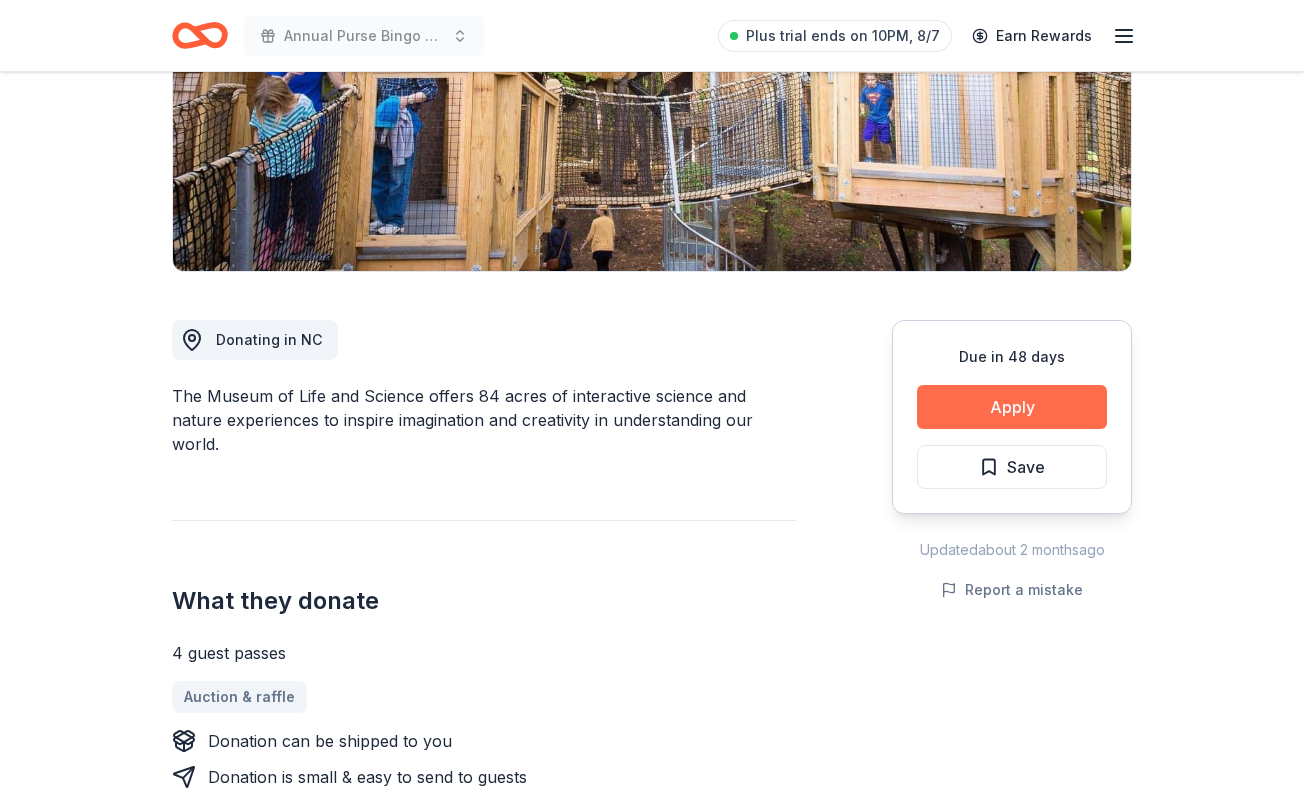 click on "Apply" at bounding box center (1012, 407) 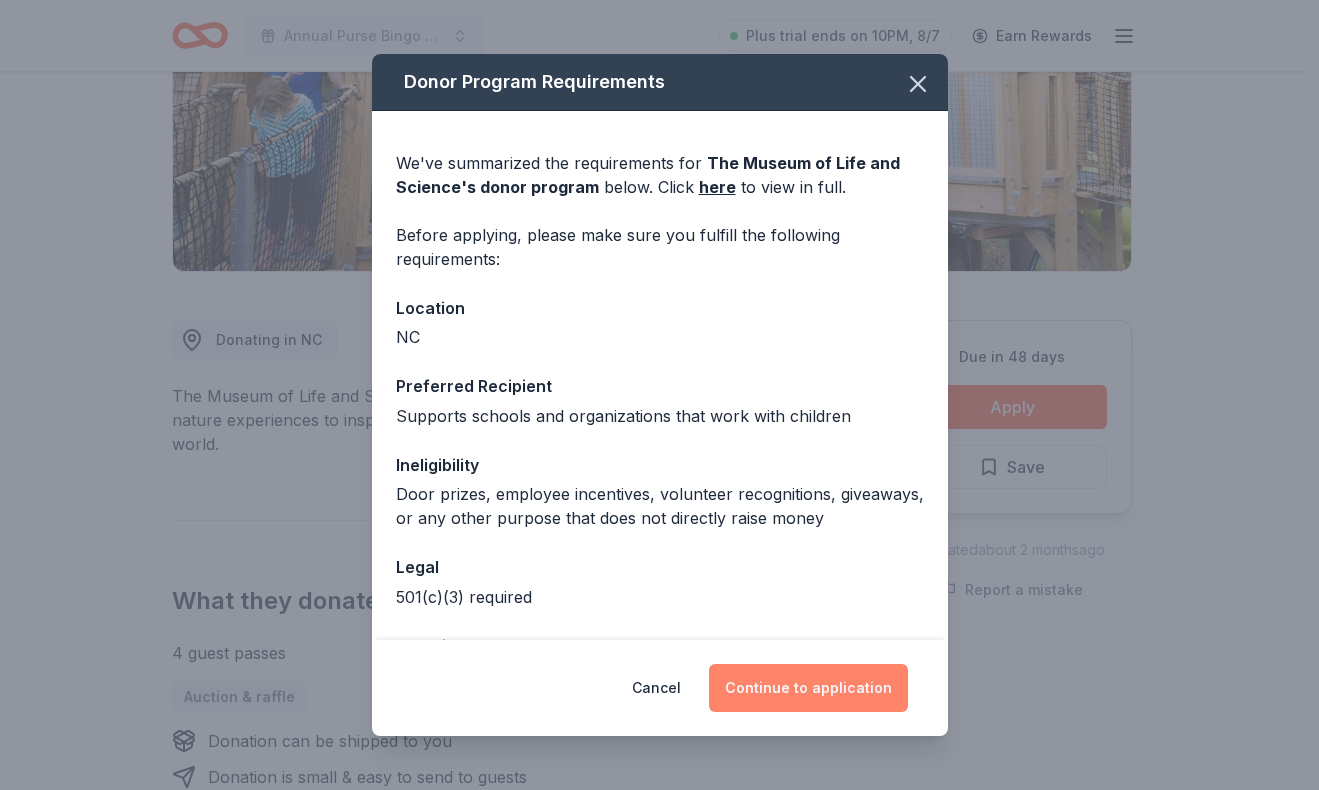 click on "Continue to application" at bounding box center [808, 688] 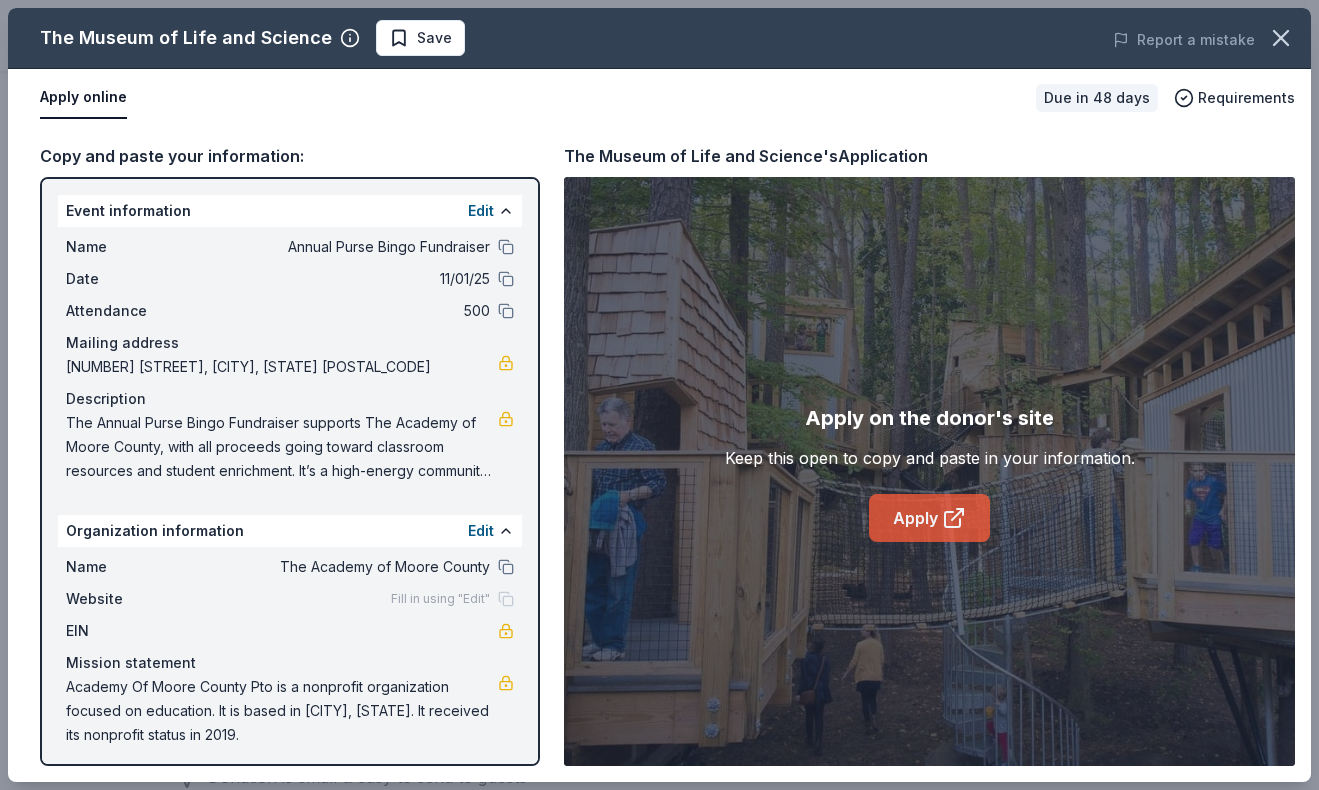click on "Apply" at bounding box center (929, 518) 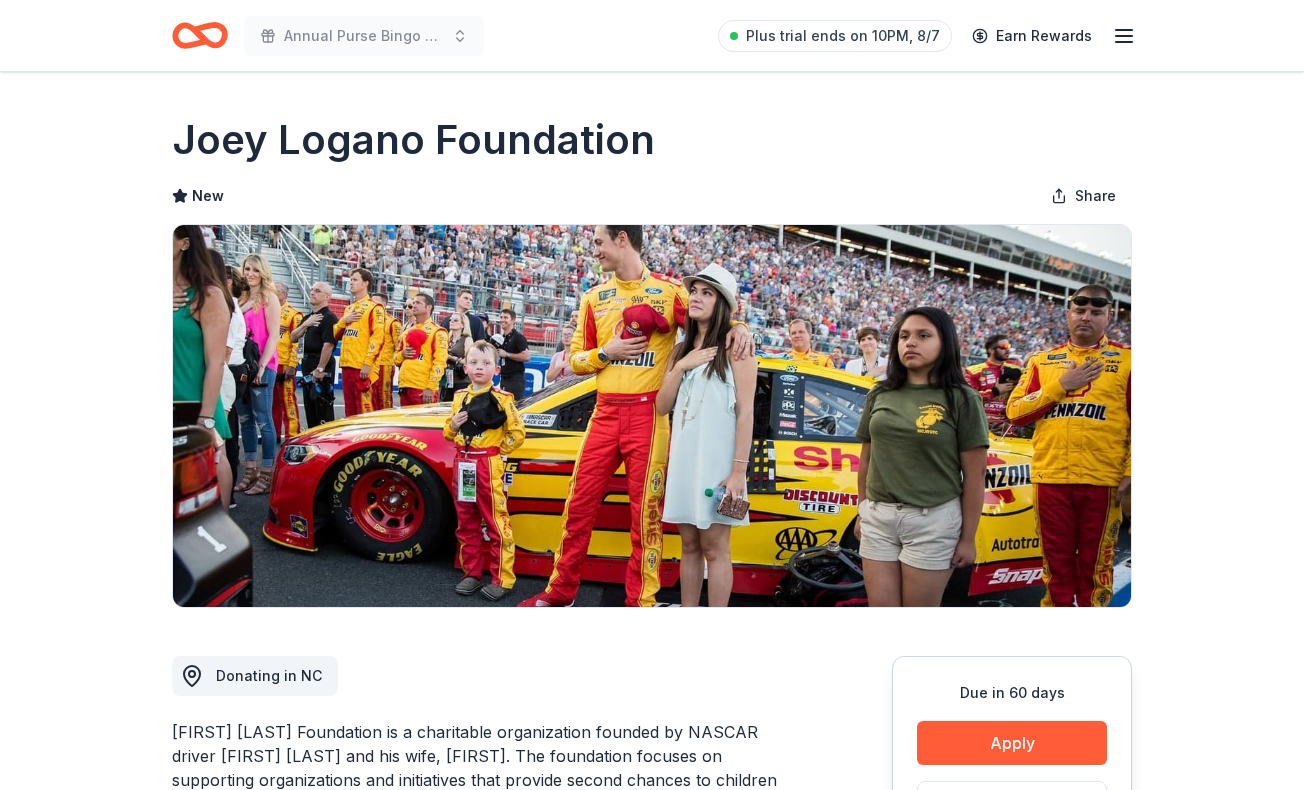 scroll, scrollTop: 0, scrollLeft: 0, axis: both 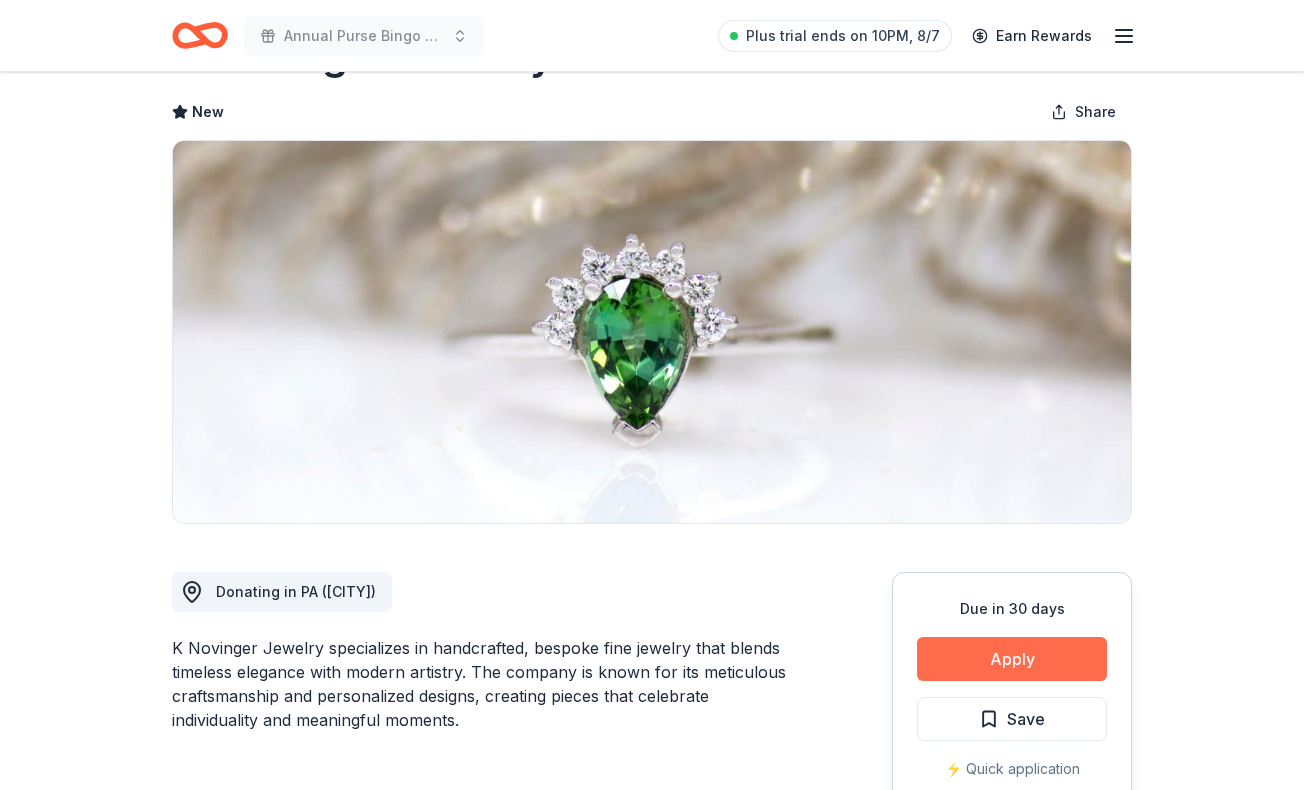 click on "Apply" at bounding box center (1012, 659) 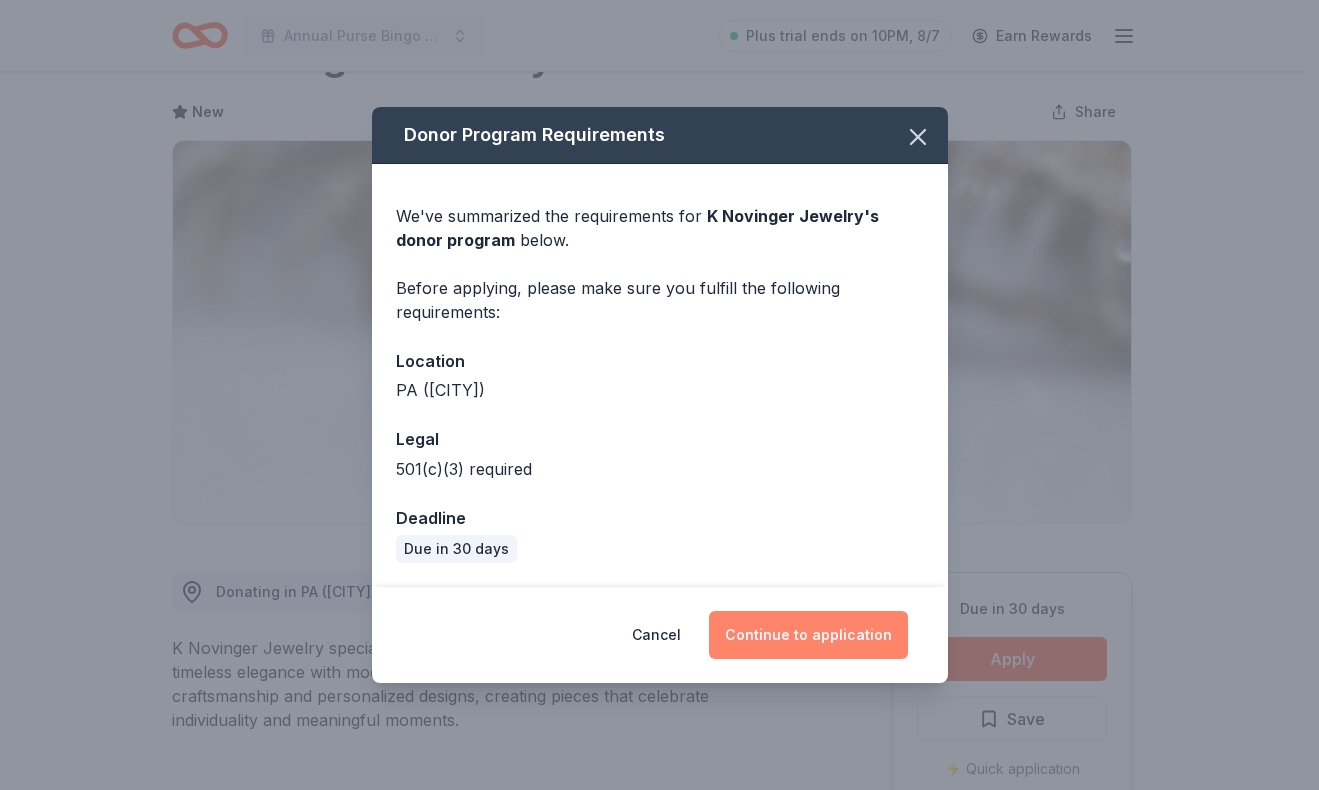 click on "Continue to application" at bounding box center [808, 635] 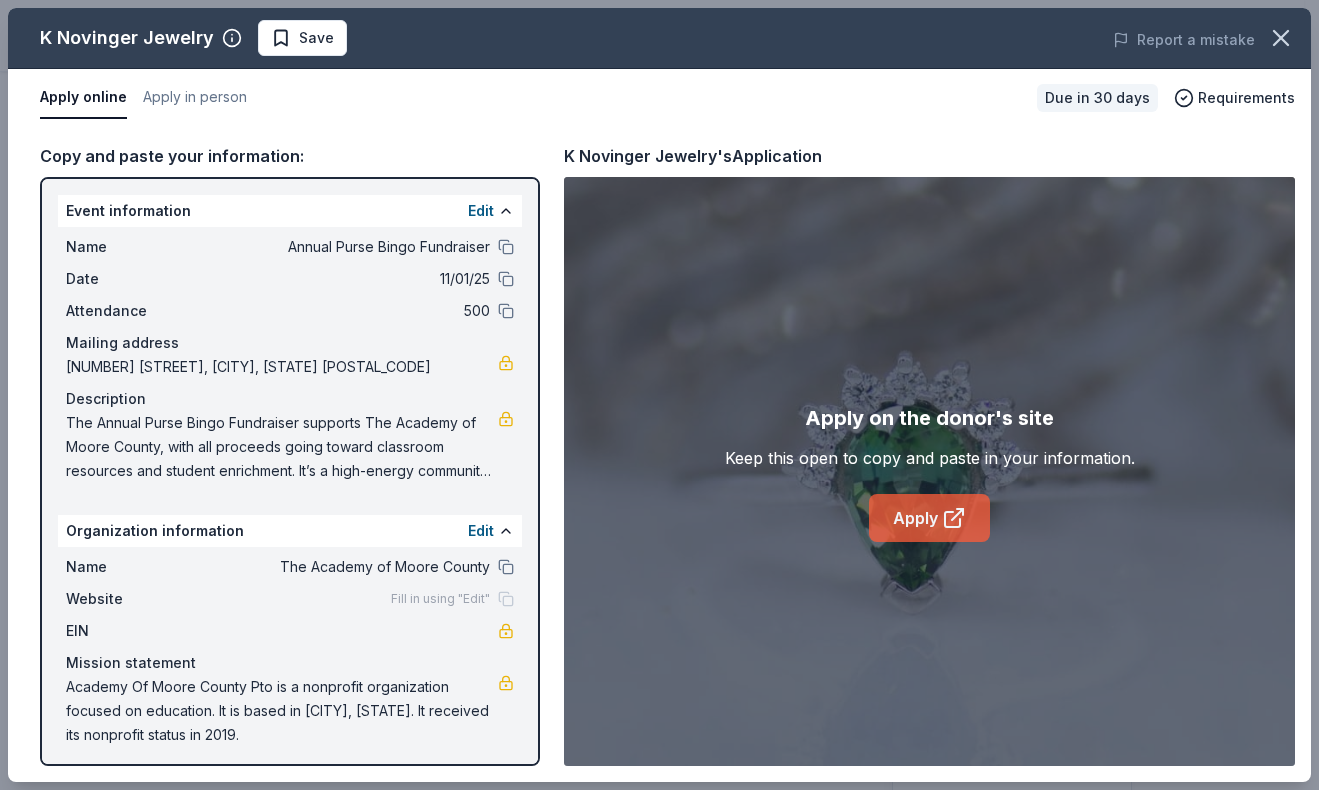 click on "Apply" at bounding box center [929, 518] 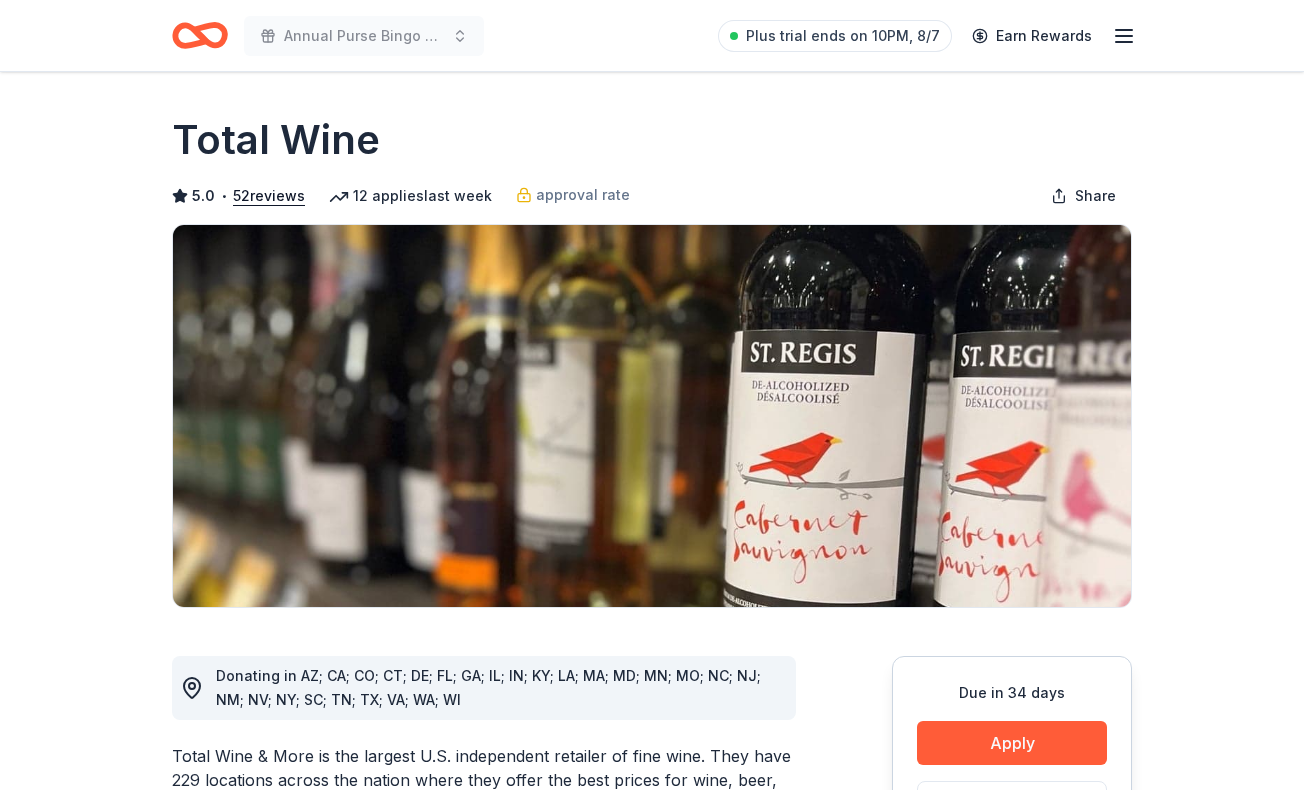 scroll, scrollTop: 0, scrollLeft: 0, axis: both 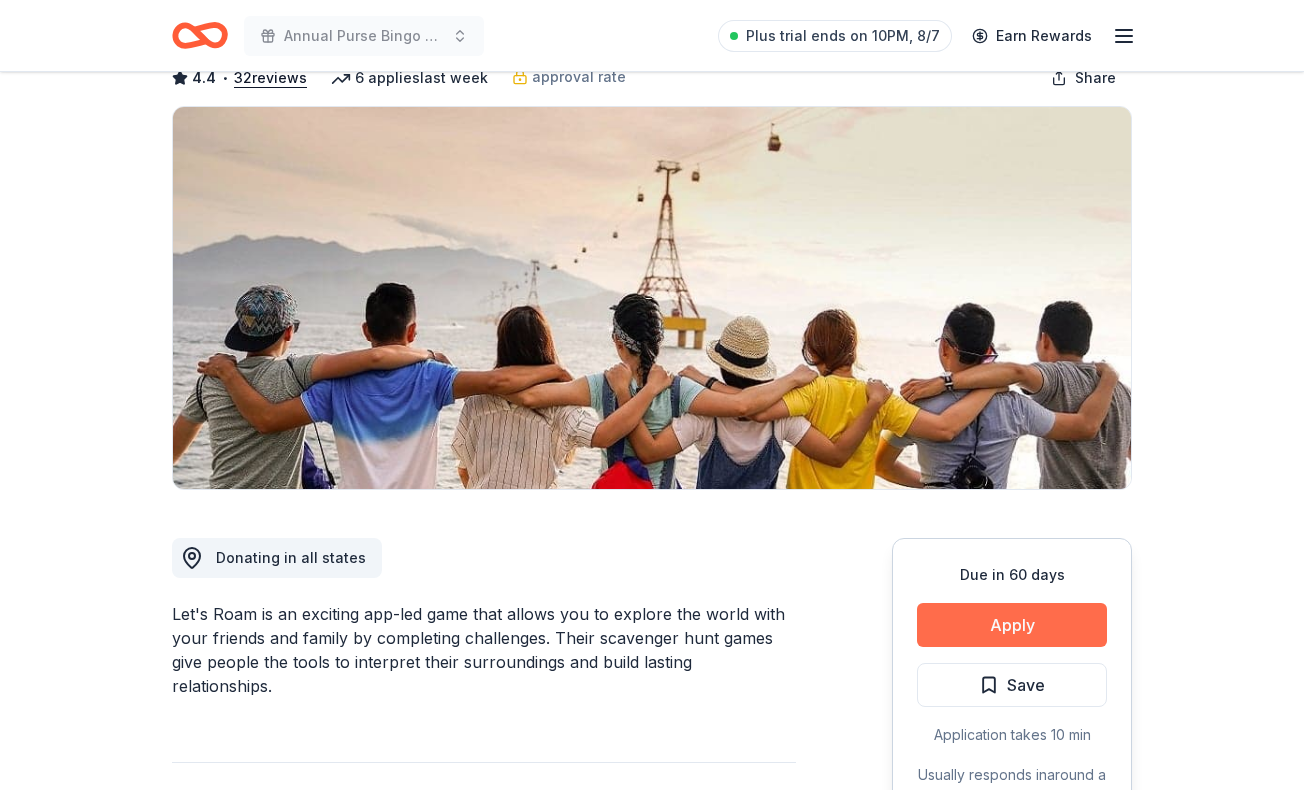 click on "Apply" at bounding box center (1012, 625) 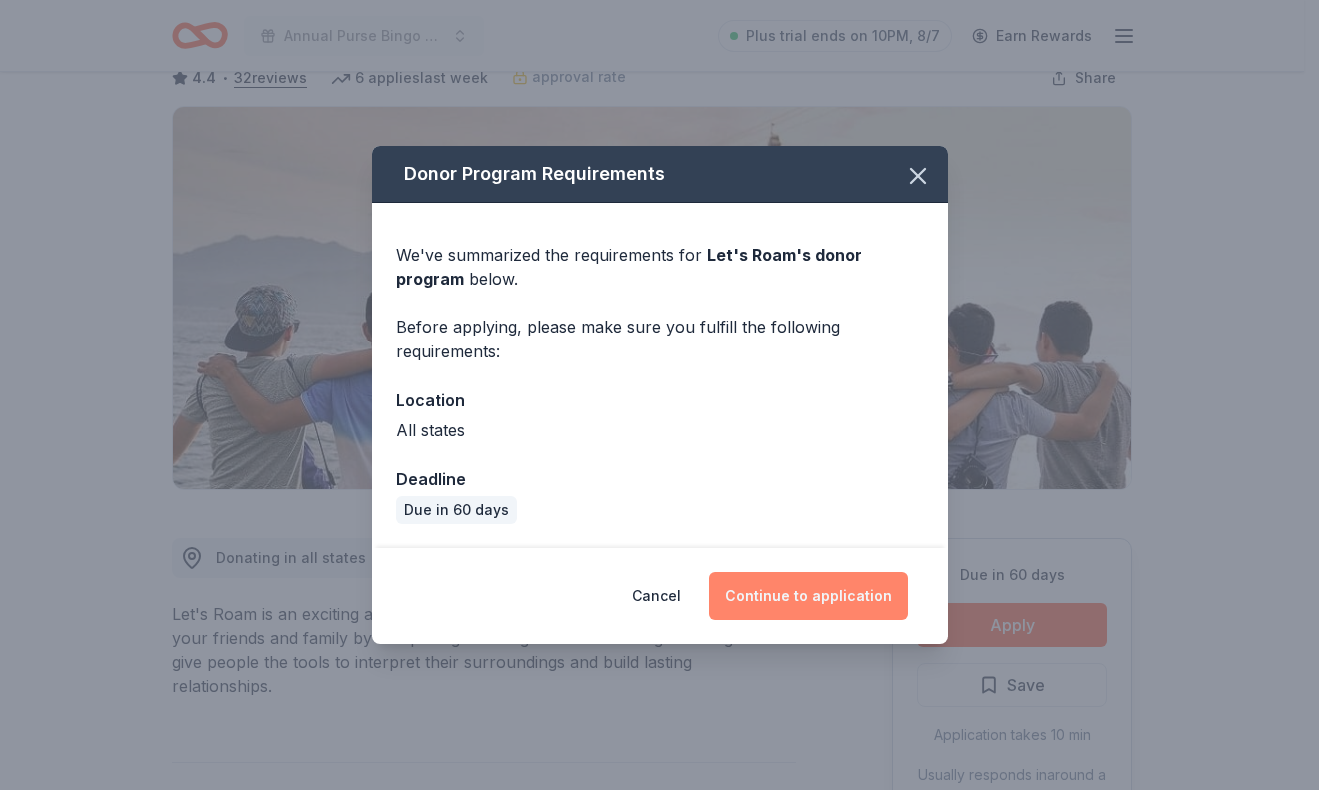 click on "Continue to application" at bounding box center [808, 596] 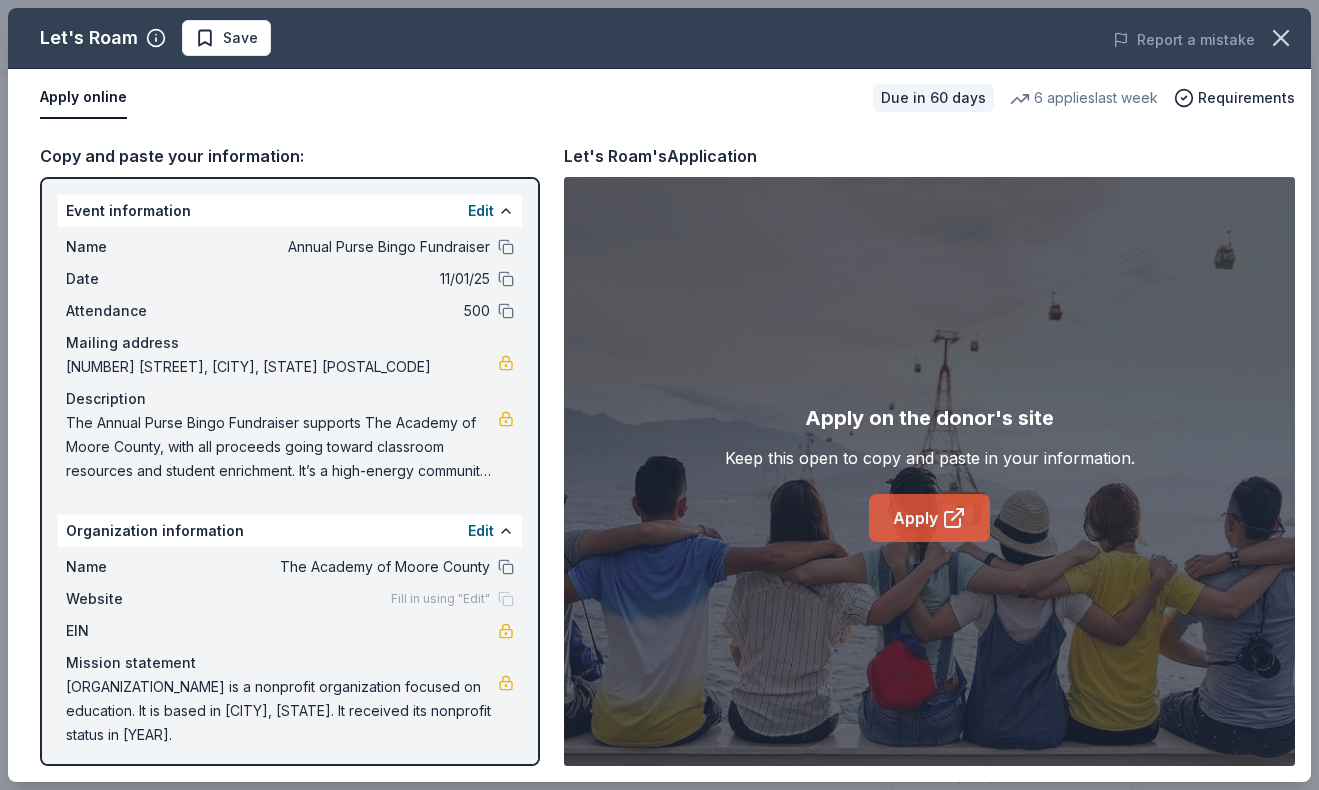 click on "Apply" at bounding box center (929, 518) 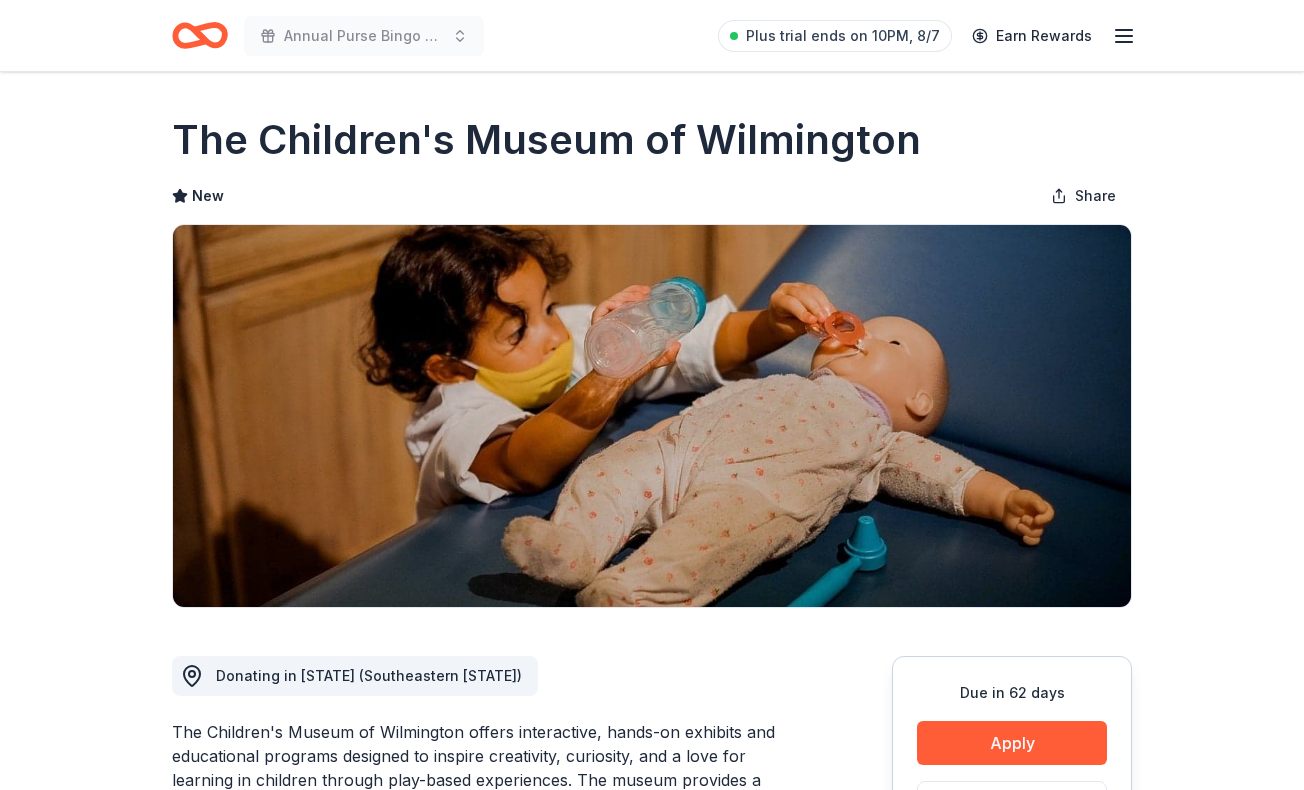 scroll, scrollTop: 0, scrollLeft: 0, axis: both 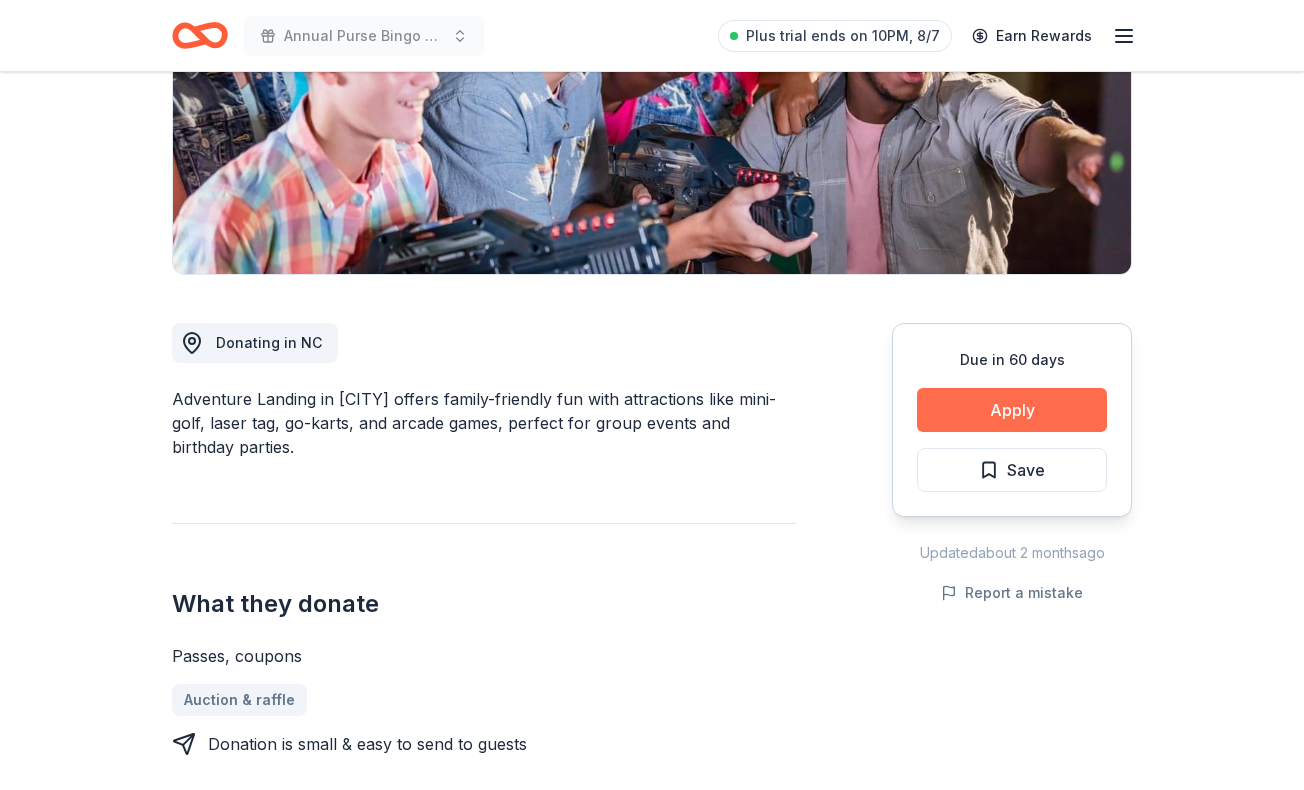 click on "Apply" at bounding box center (1012, 410) 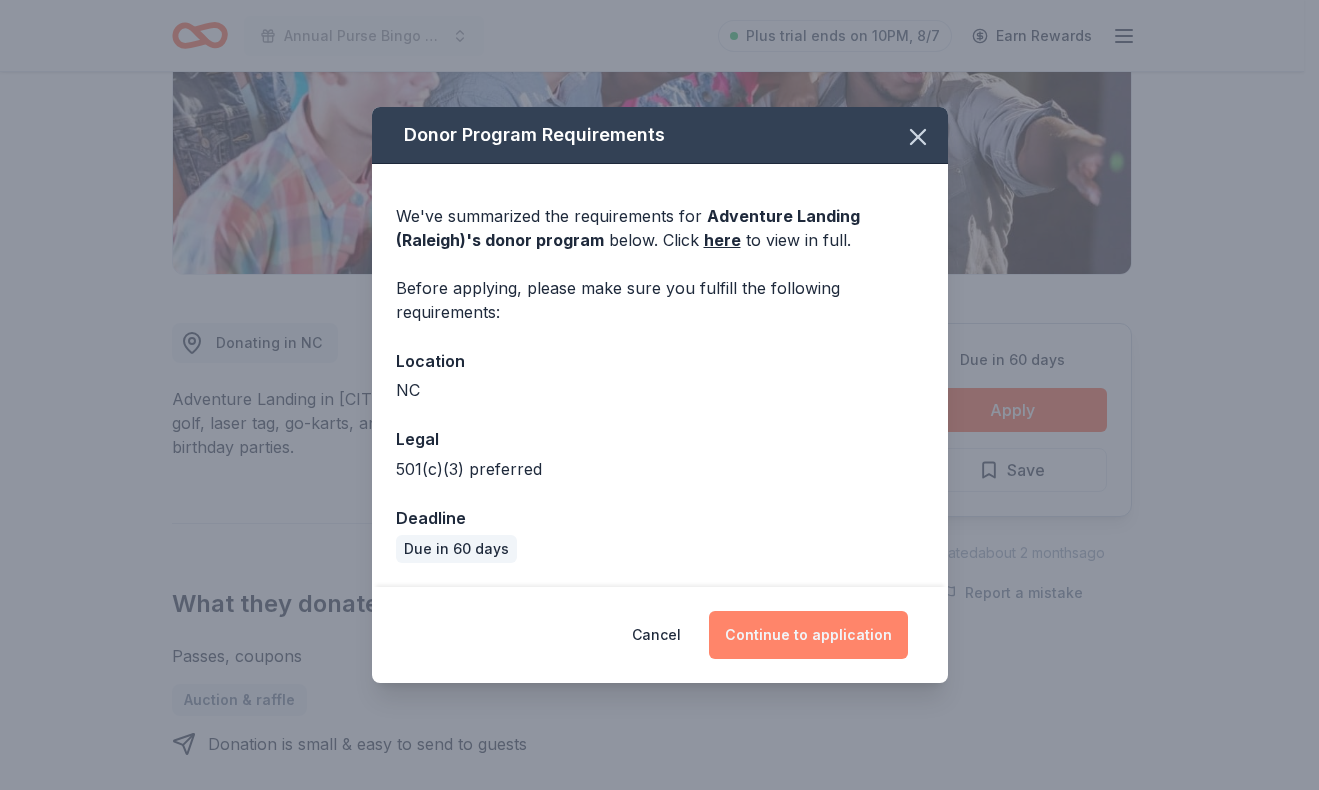 click on "Continue to application" at bounding box center (808, 635) 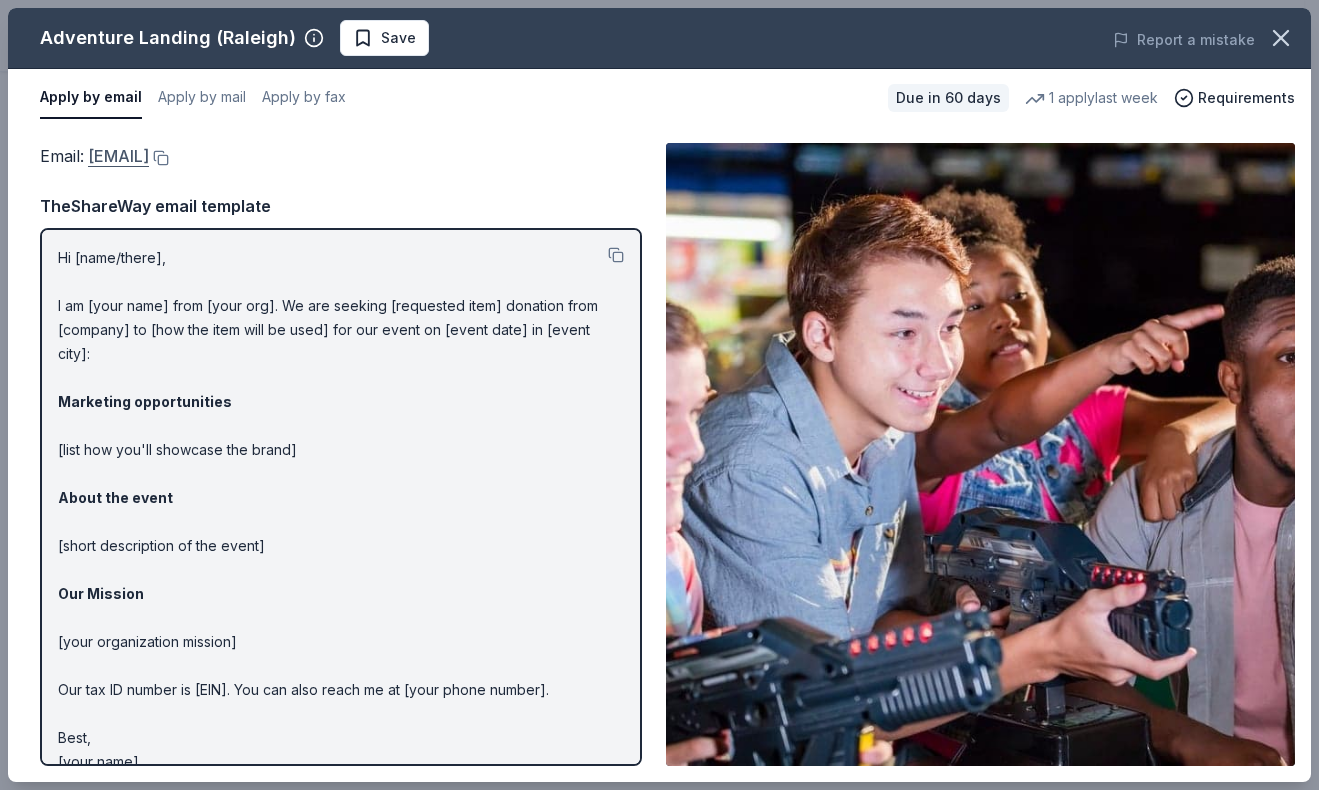 drag, startPoint x: 349, startPoint y: 159, endPoint x: 92, endPoint y: 160, distance: 257.00195 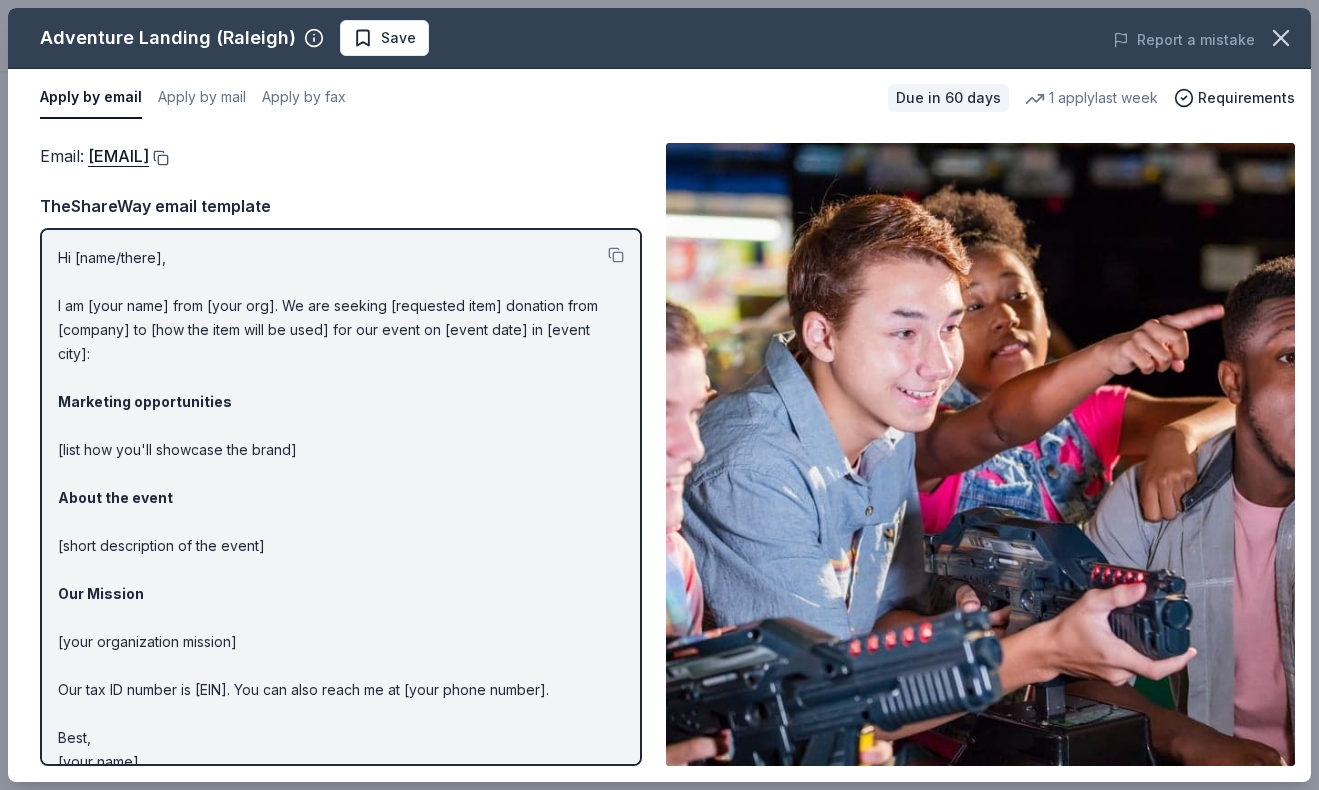 click at bounding box center [159, 158] 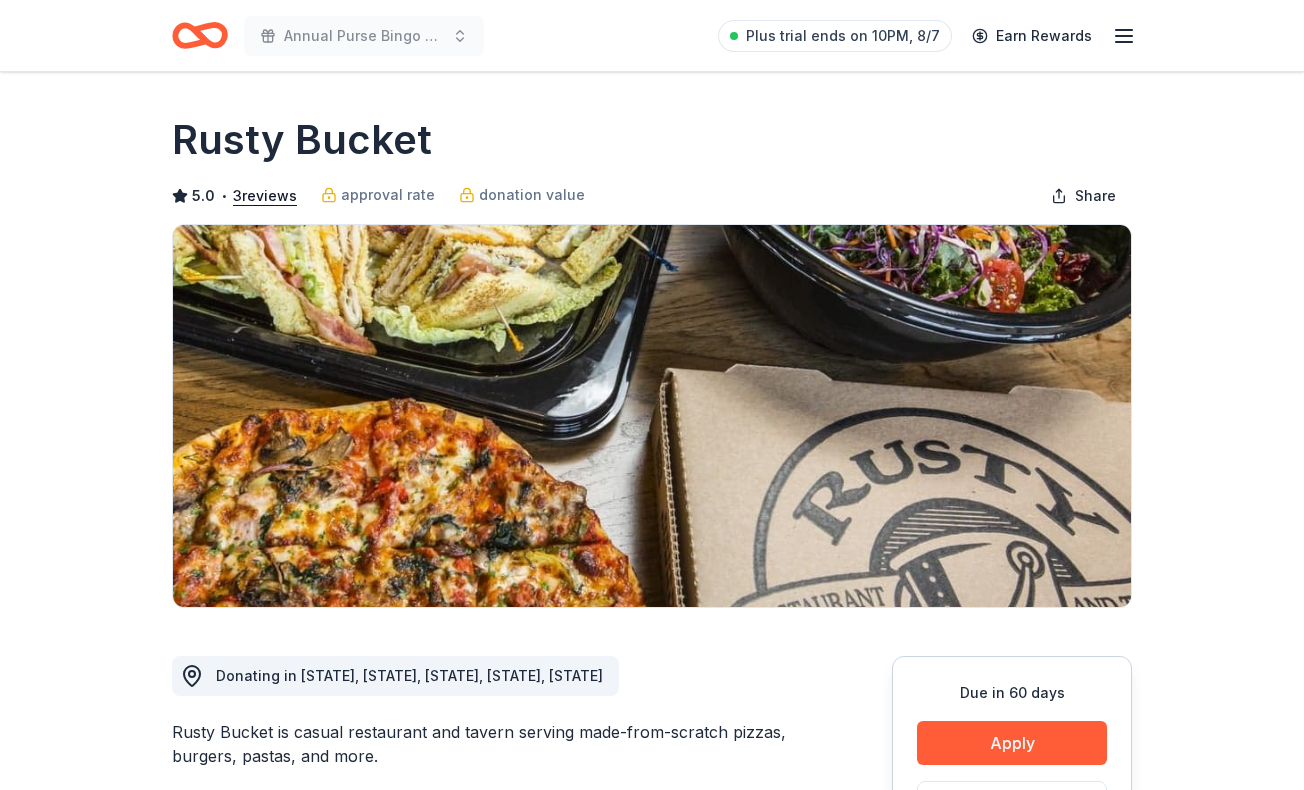 scroll, scrollTop: 0, scrollLeft: 0, axis: both 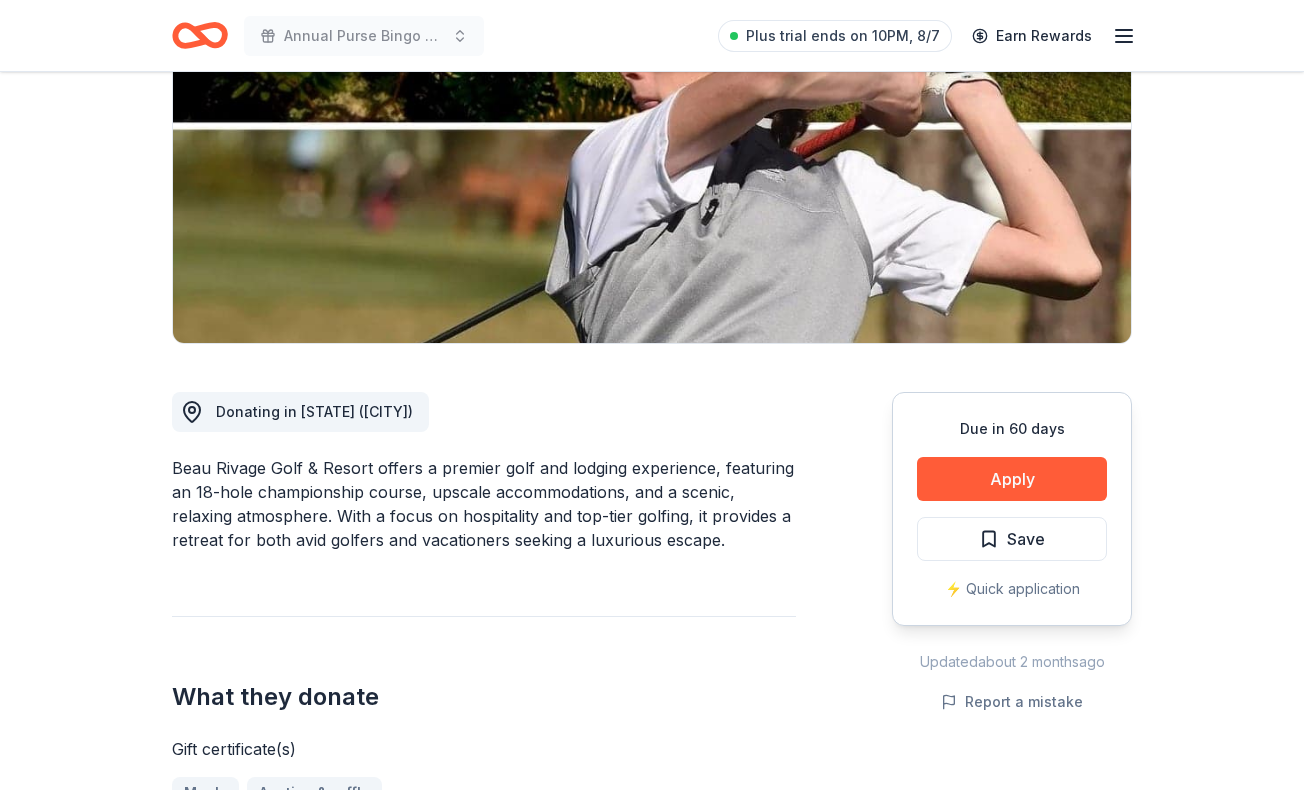 drag, startPoint x: 370, startPoint y: 465, endPoint x: 216, endPoint y: 465, distance: 154 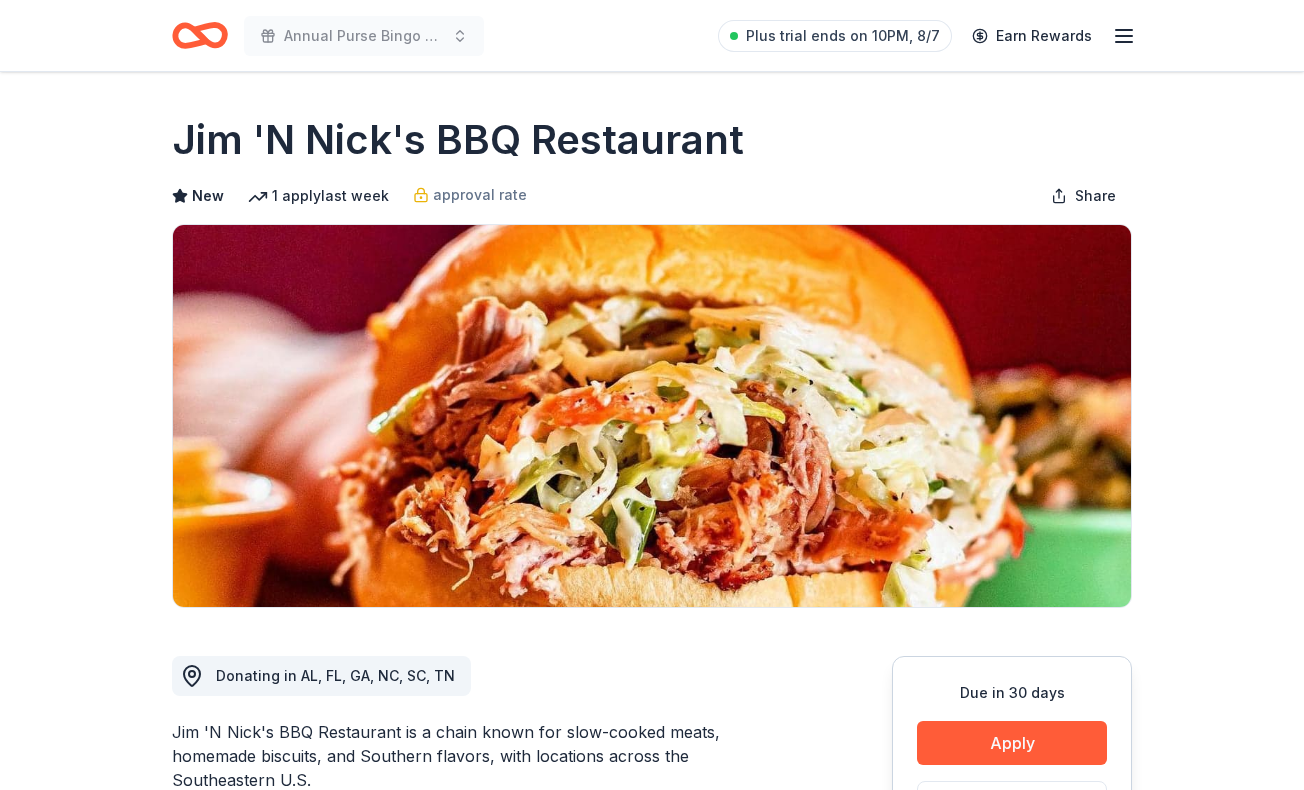 scroll, scrollTop: 0, scrollLeft: 0, axis: both 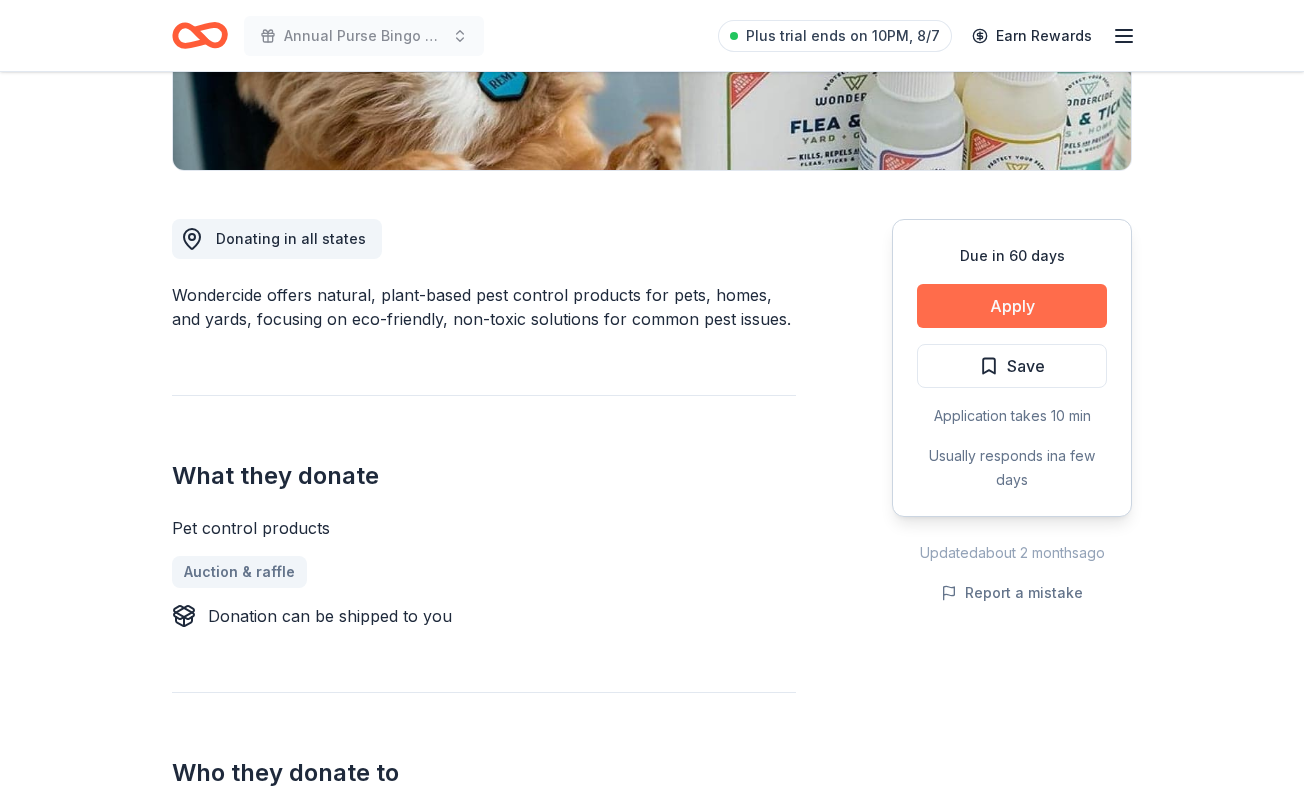 click on "Apply" at bounding box center [1012, 306] 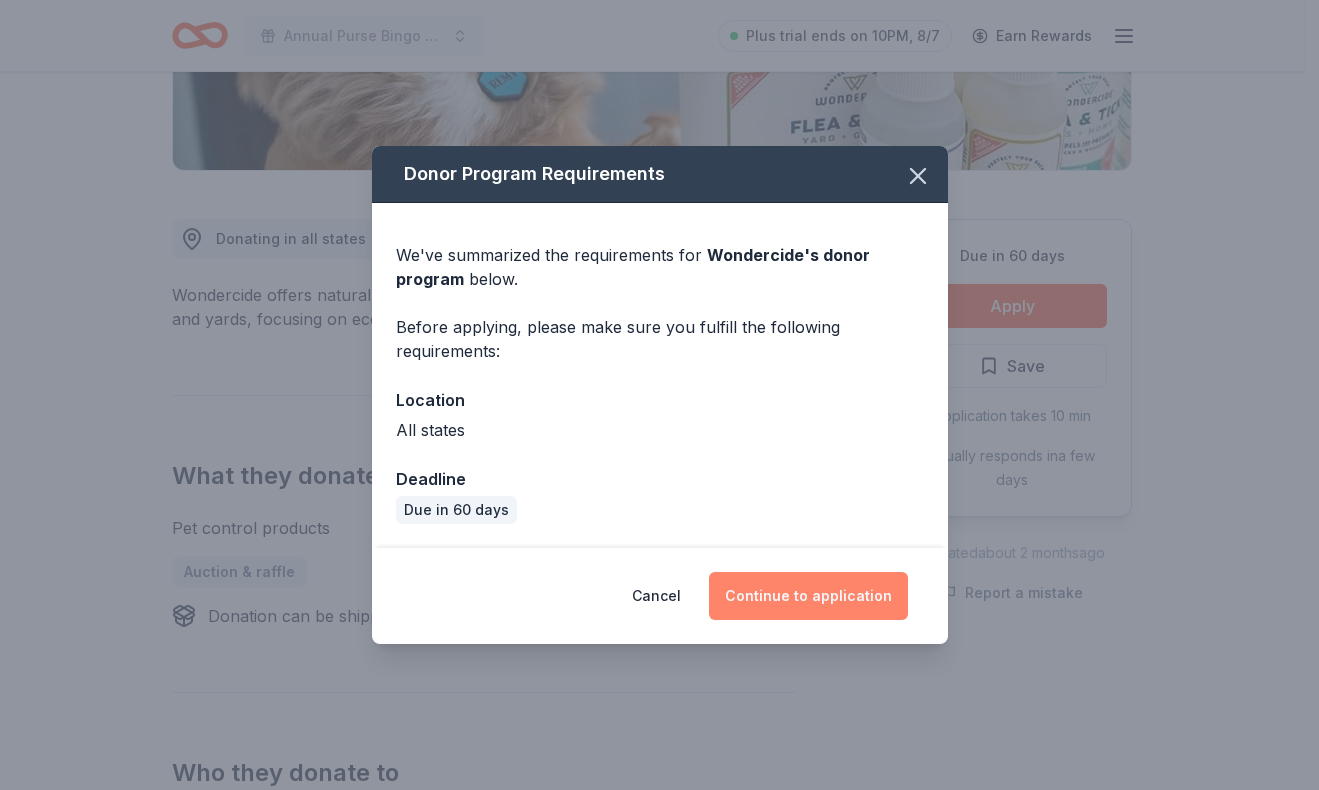 click on "Continue to application" at bounding box center (808, 596) 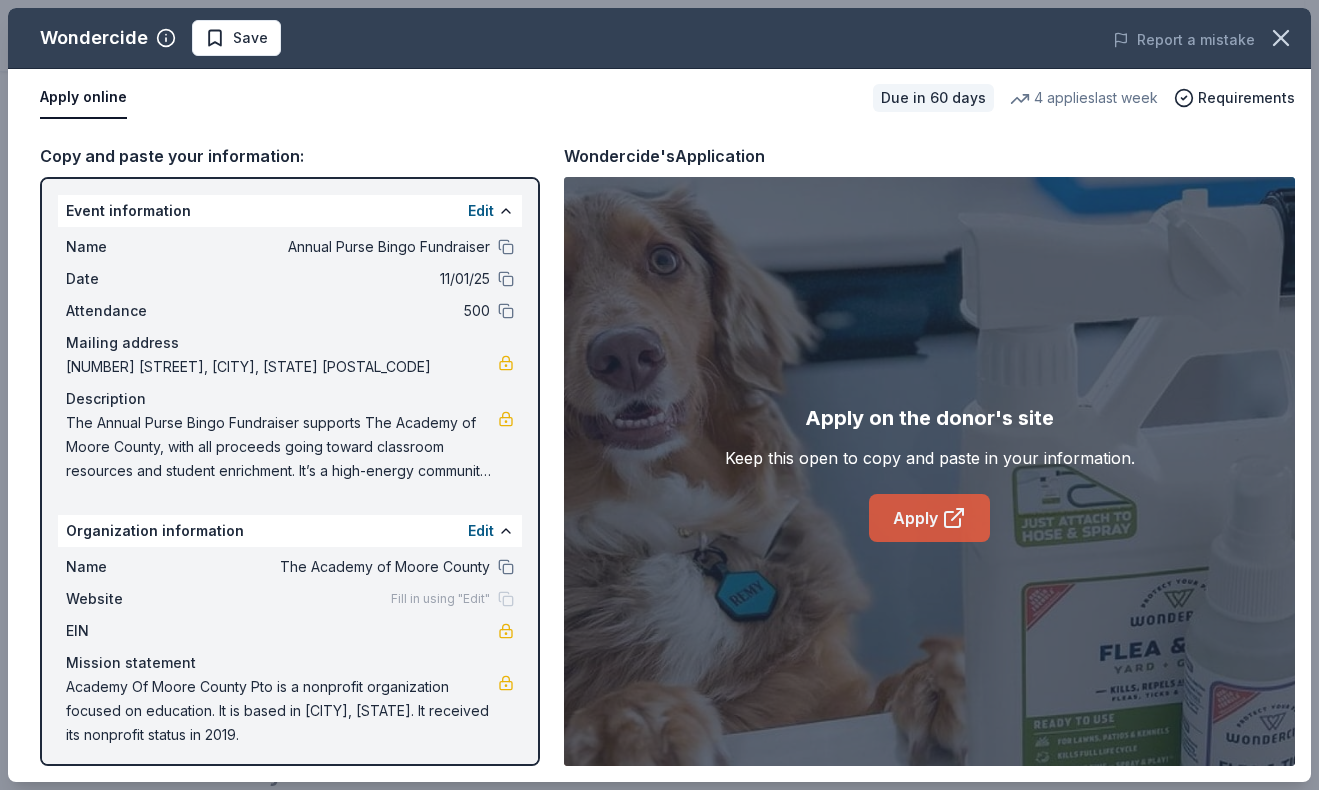 click on "Apply" at bounding box center [929, 518] 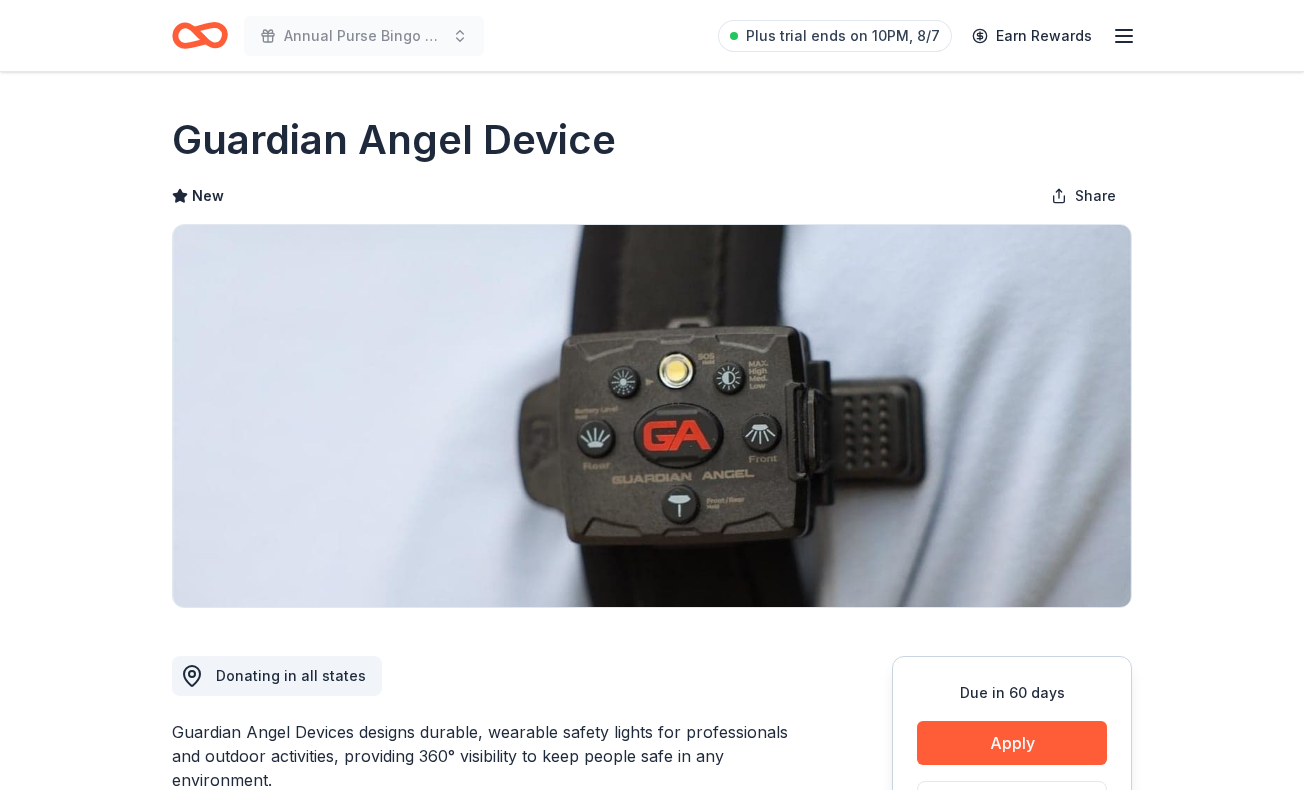 scroll, scrollTop: 0, scrollLeft: 0, axis: both 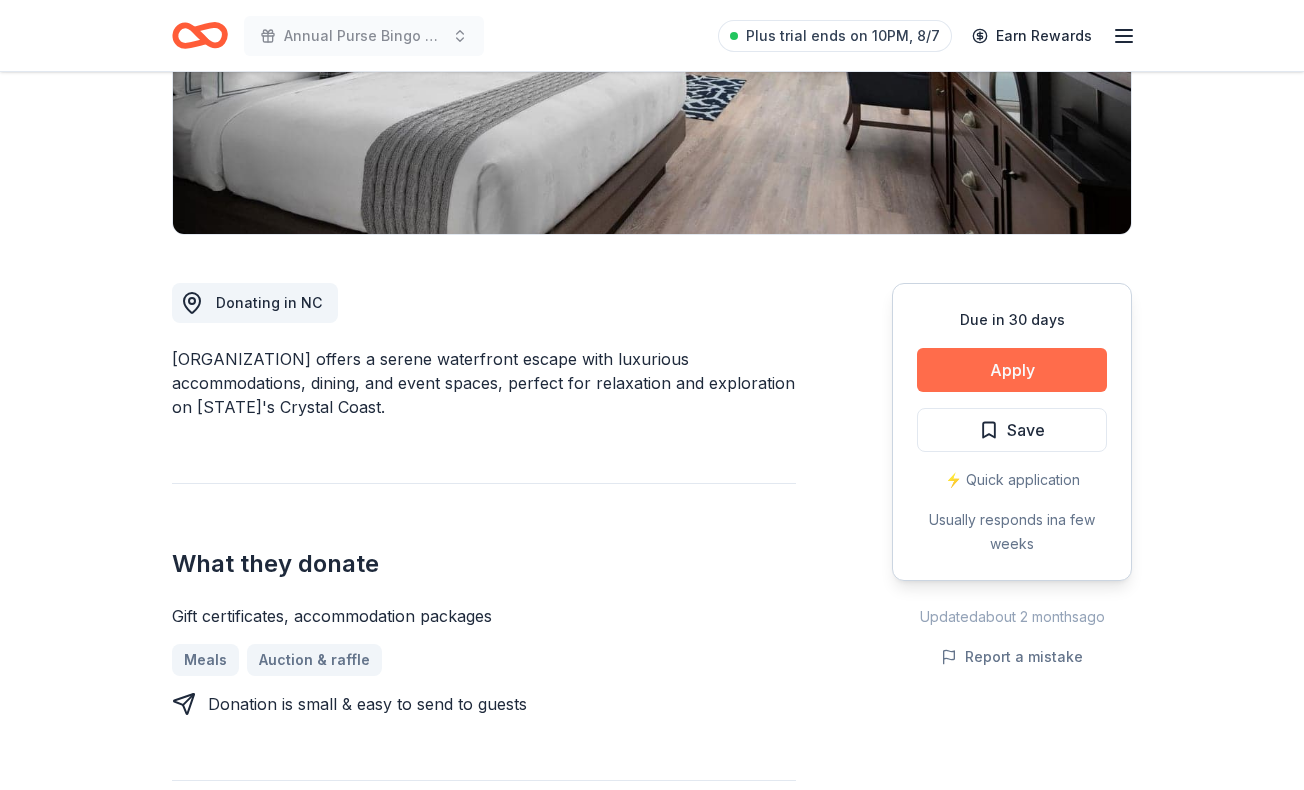 click on "Apply" at bounding box center (1012, 370) 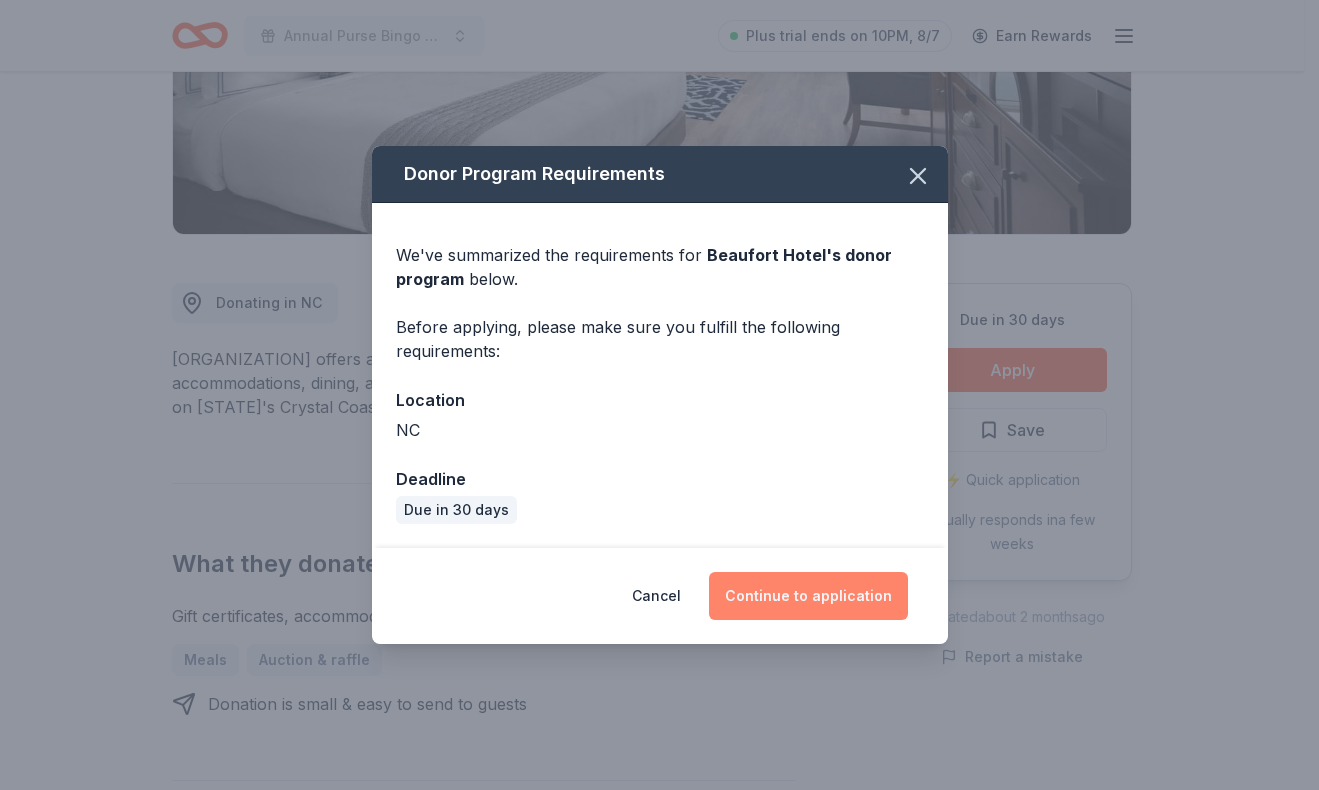 click on "Continue to application" at bounding box center [808, 596] 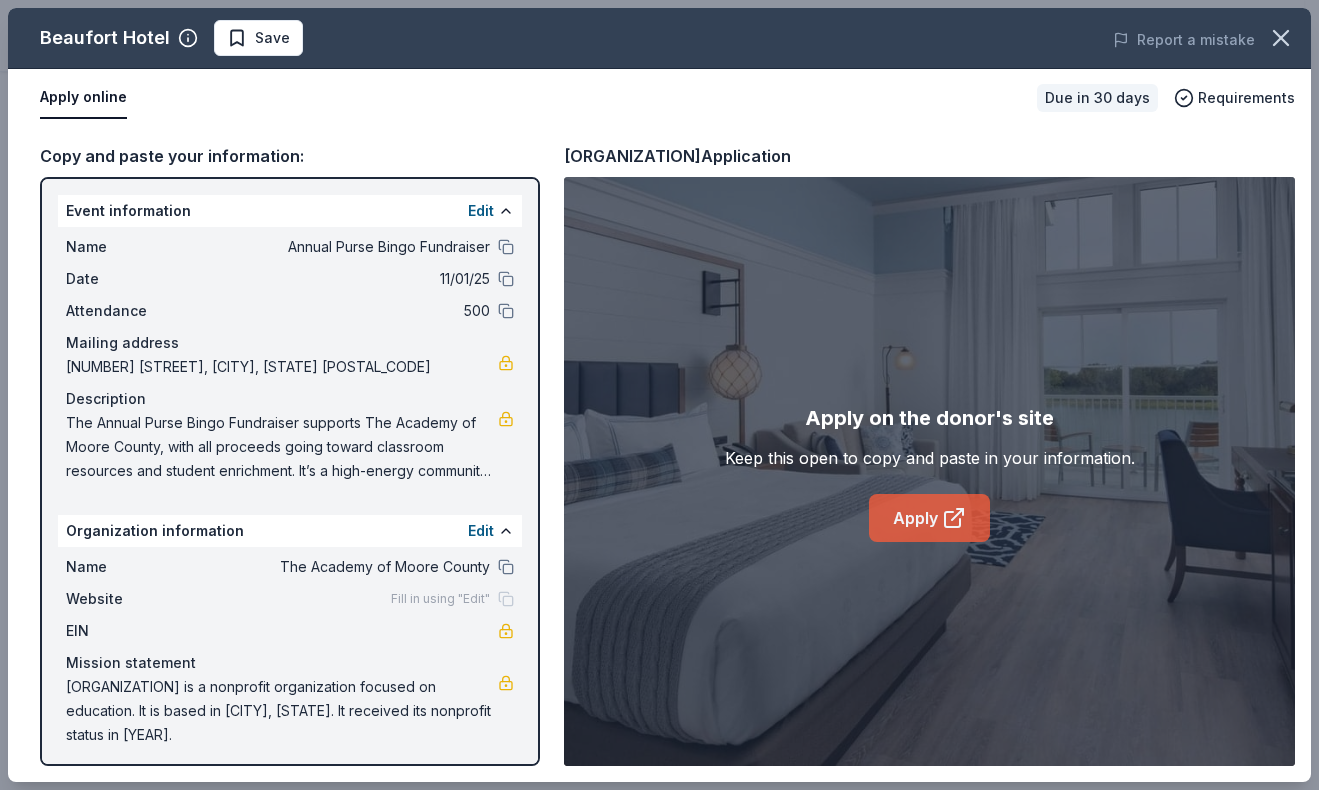 click on "Apply" at bounding box center (929, 518) 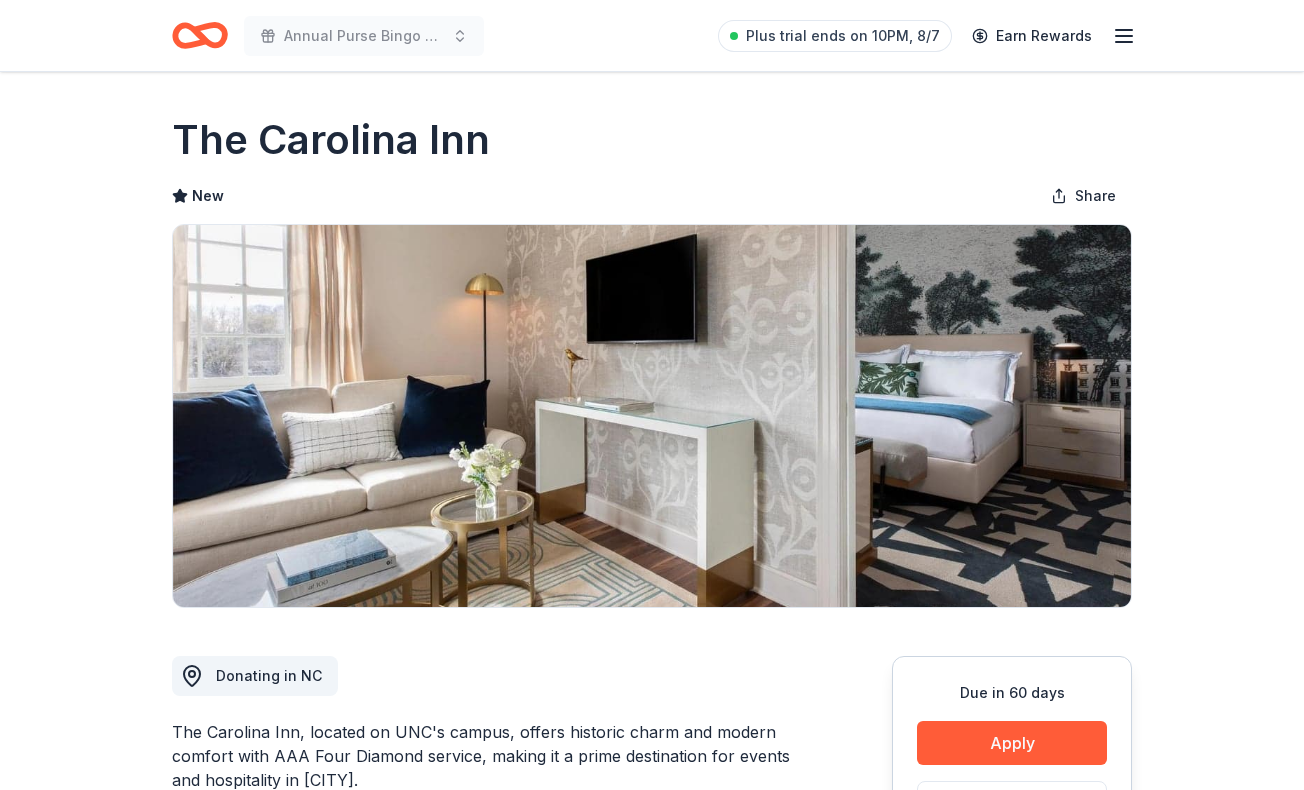 scroll, scrollTop: 0, scrollLeft: 0, axis: both 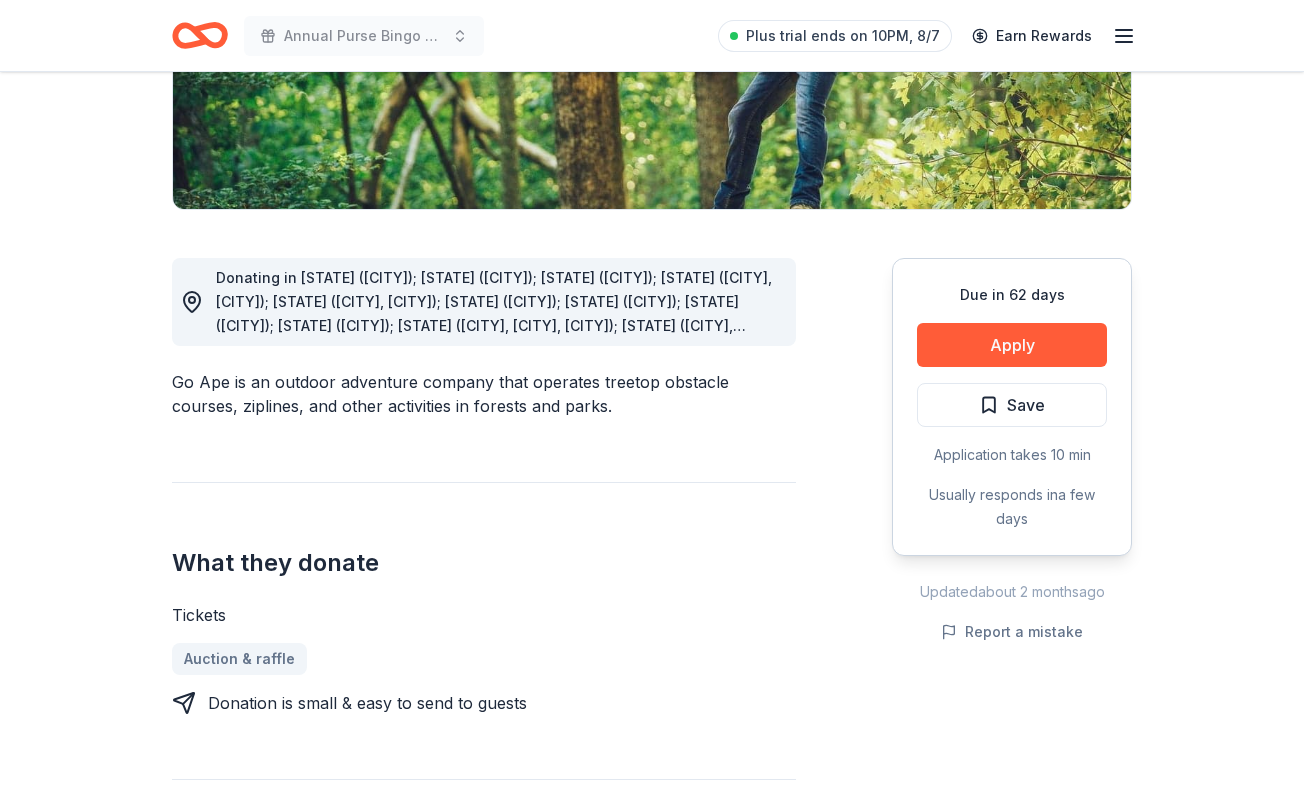 click on "Due in 62 days Share Go Ape 5.0 • 6  reviews approval rate Share Donating in DE (Bear); IL (Western Springs); IN (Indianapolis); MD (Berlin, Derwood); MO (Kansas City, Maryland Heights); NC (Raleigh); NE (Ashland); OH (Strongsville); TN (Memphis); TX (Arlington, Plano, Sugar Land); VA (Springfield, Williamsburg) Go Ape is an outdoor adventure company that operates treetop obstacle courses, ziplines, and other activities in forests and parks. What they donate Tickets Auction & raffle Donation is small & easy to send to guests Who they donate to  Preferred Supports a diverse range of nonprofit organizations, including schools, environmental conservation groups, and youth programs, with a focus on outdoor recreation and environmental stewardship Children Environment & Sustainability Poverty & Hunger Wellness & Fitness 501(c)(3) required  Ineligible Overseas charities or fundraisers for overseas trips approval rate 20 % approved 30 % declined 50 % no response Upgrade to Pro Due in 62 days Apply Save a few days" at bounding box center [652, 1350] 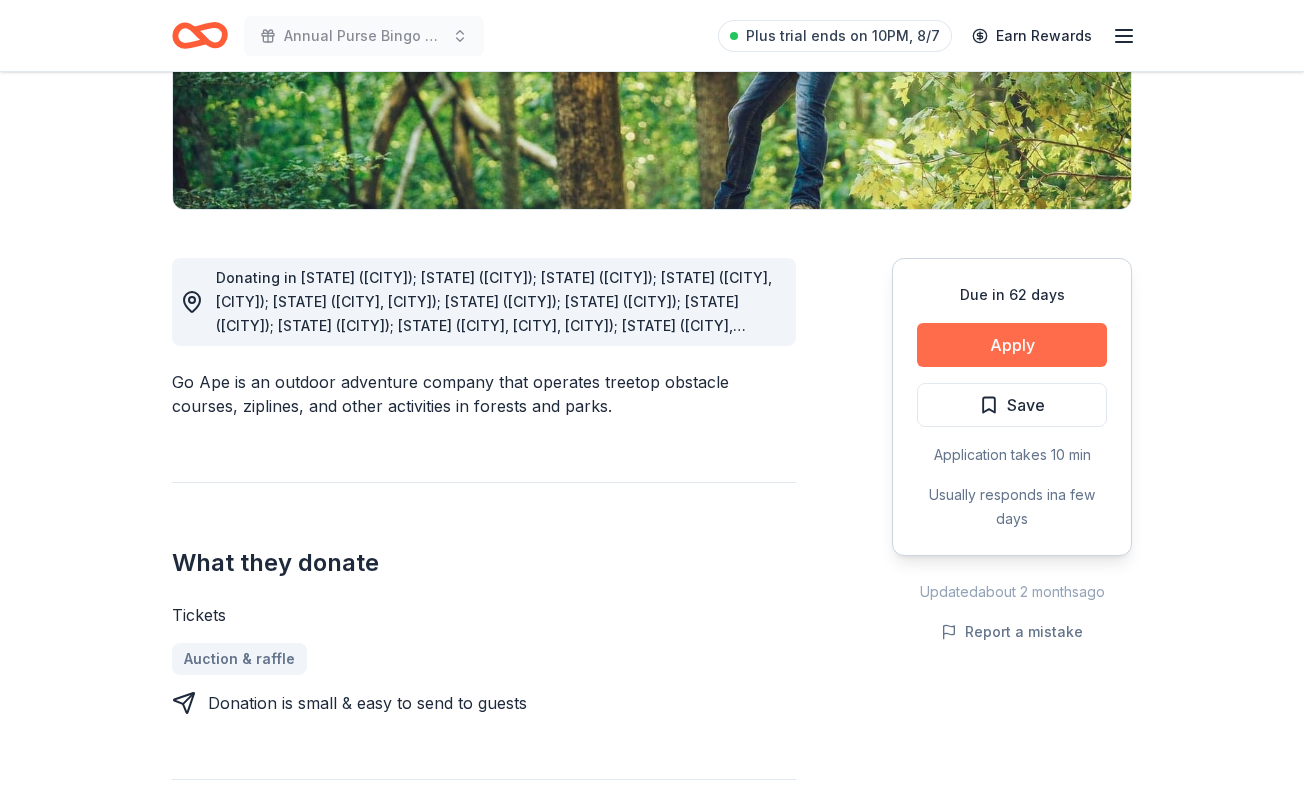 click on "Apply" at bounding box center (1012, 345) 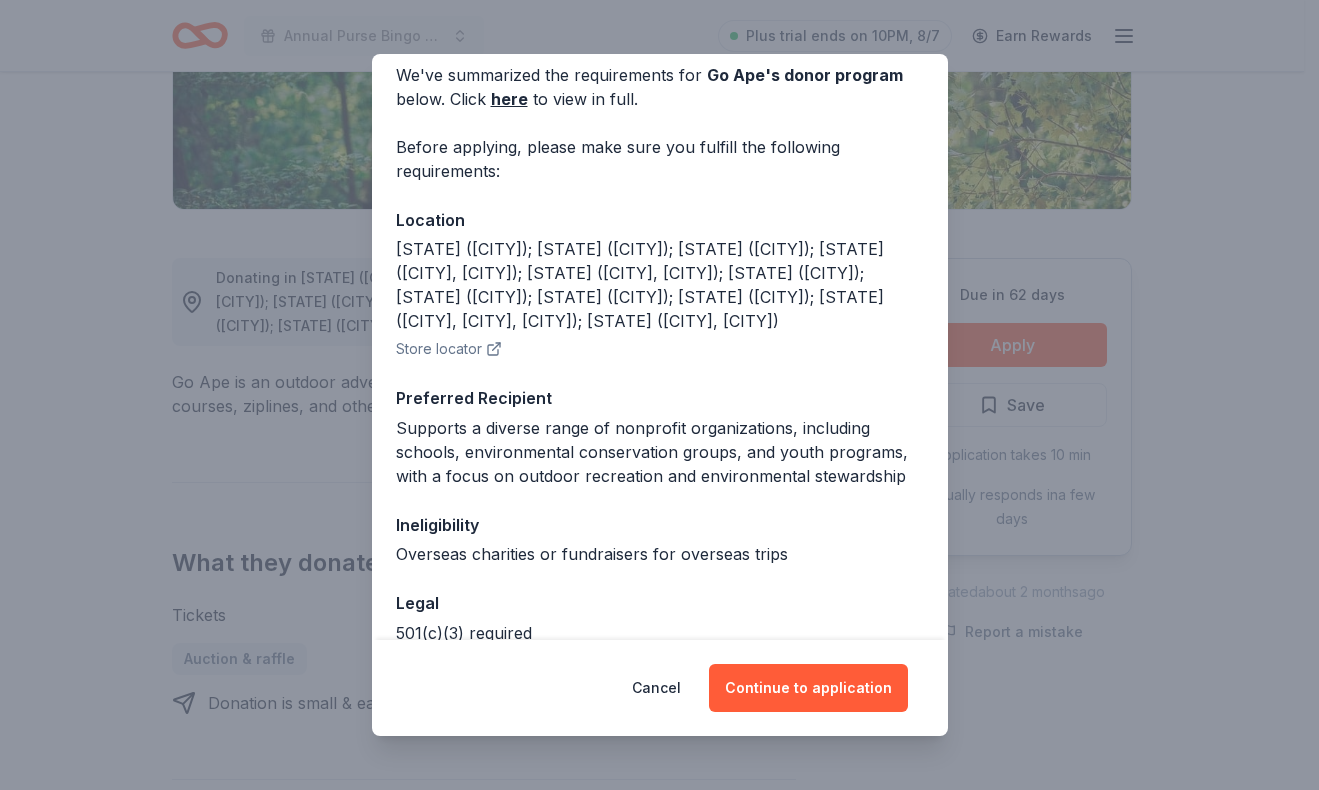 scroll, scrollTop: 0, scrollLeft: 0, axis: both 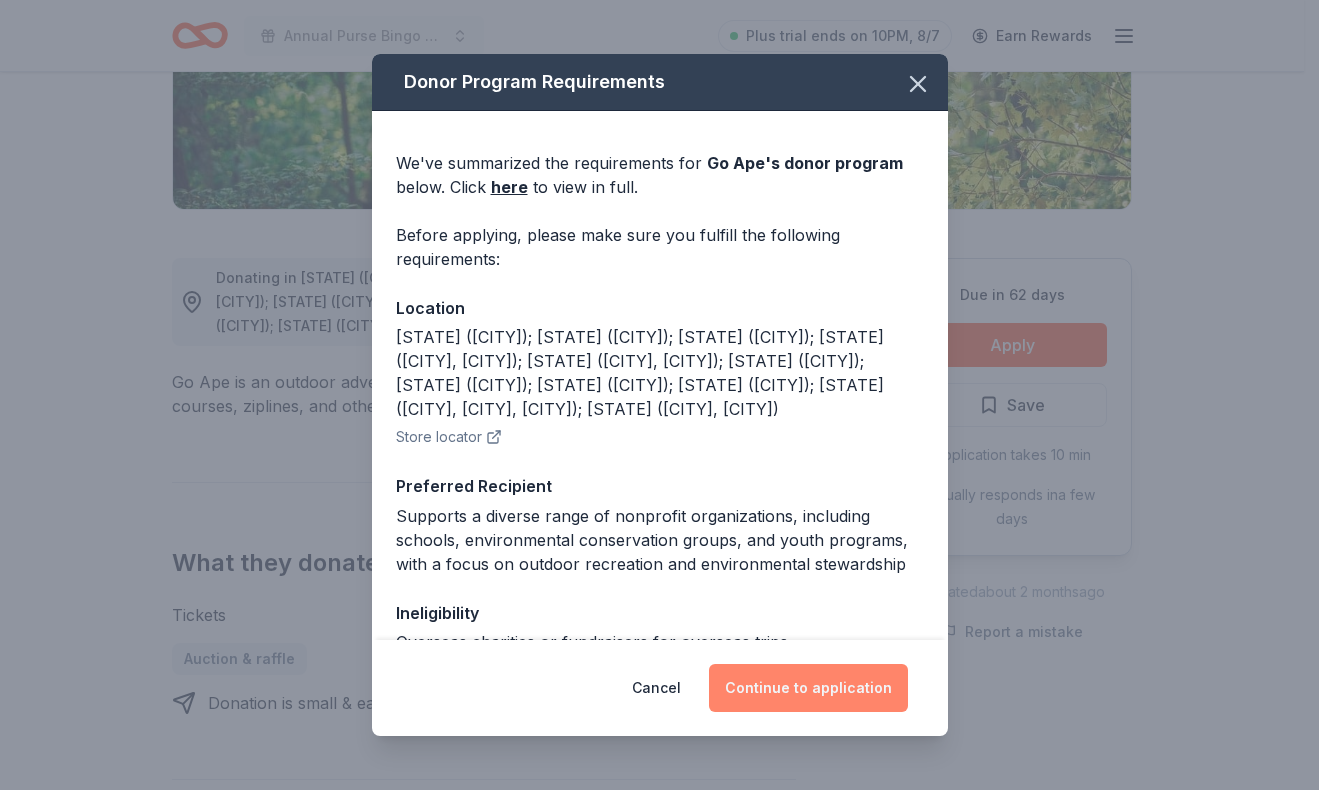 click on "Continue to application" at bounding box center [808, 688] 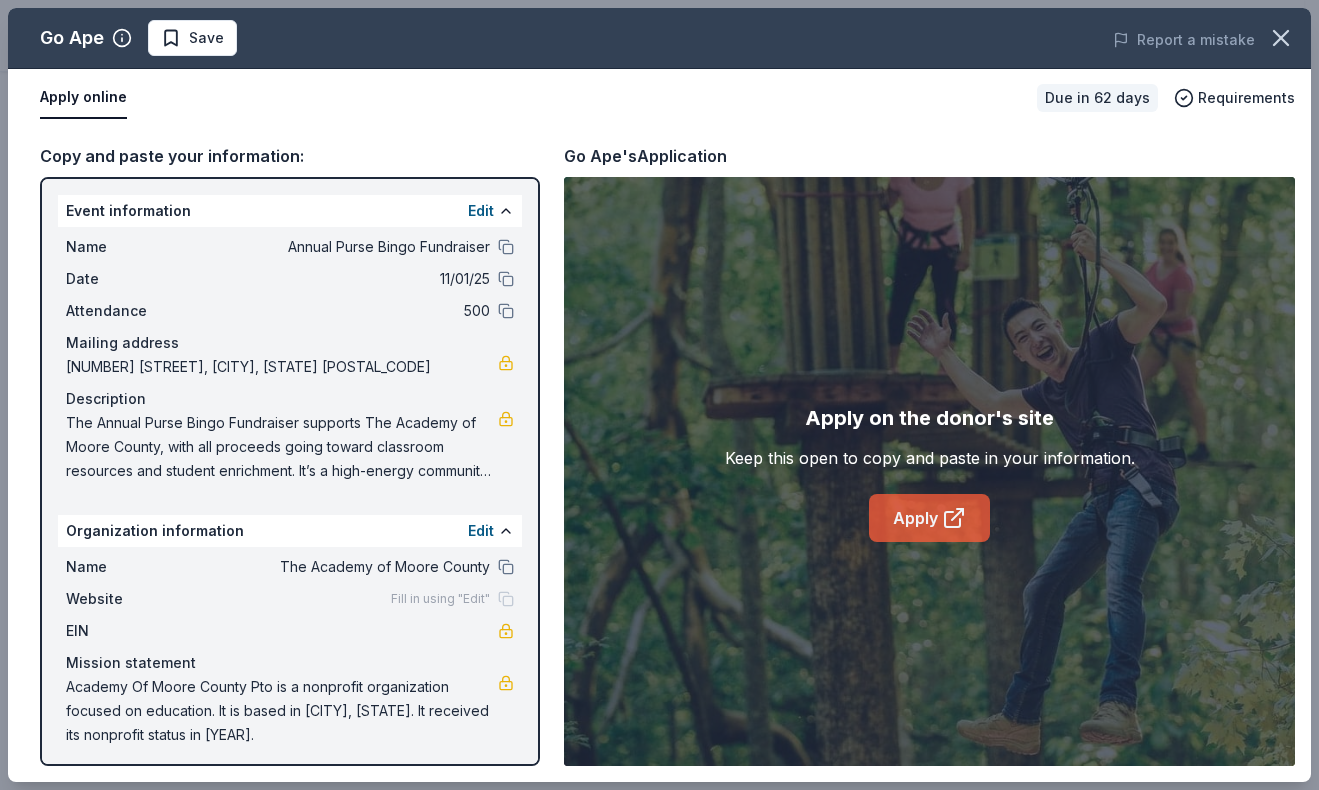 click on "Apply" at bounding box center [929, 518] 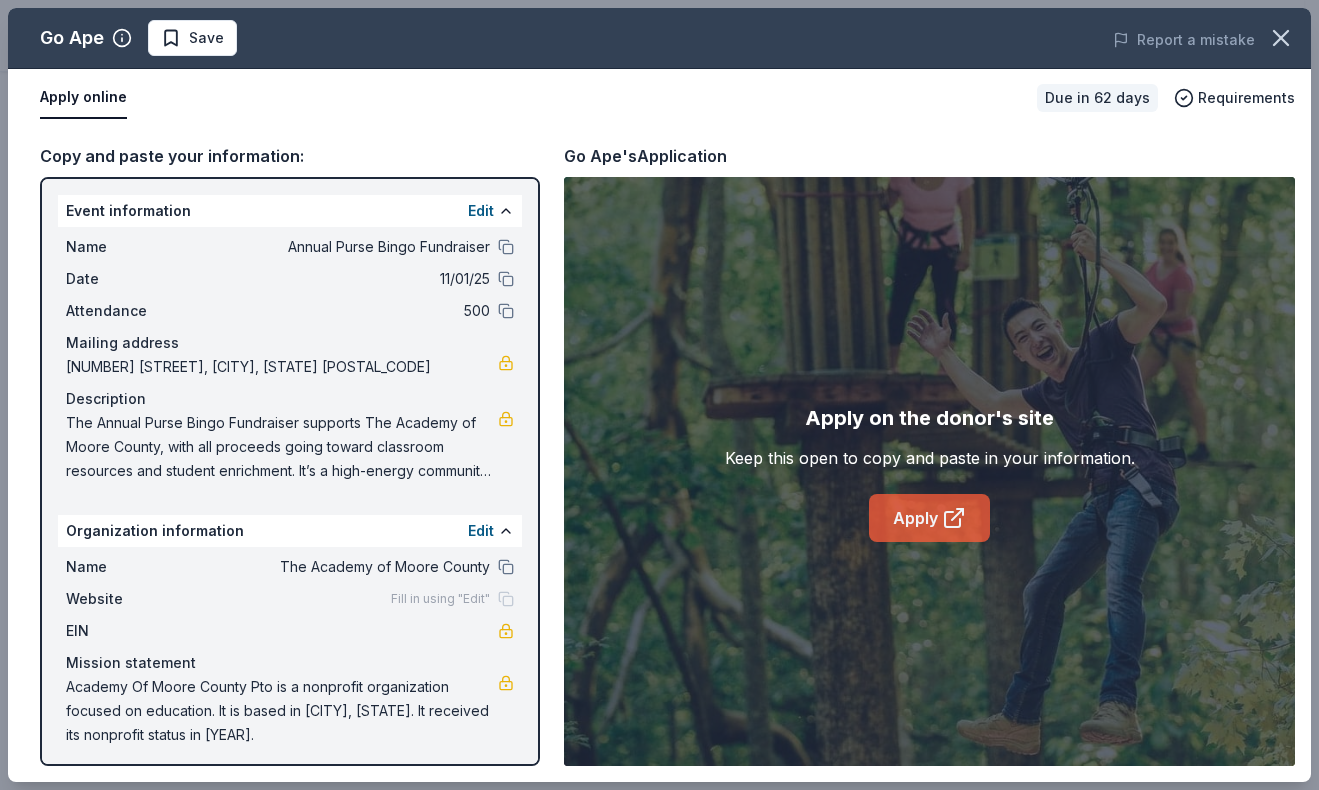 click on "Apply" at bounding box center [929, 518] 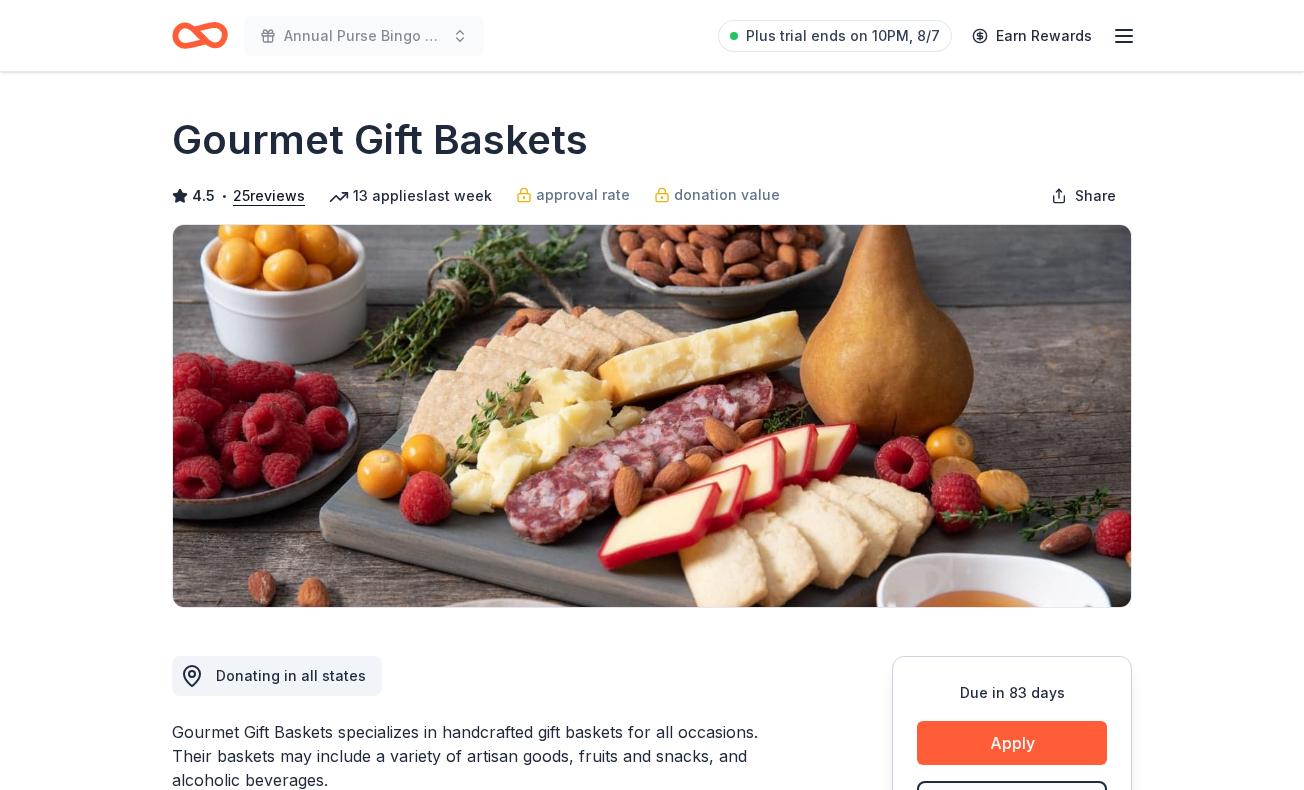 scroll, scrollTop: 0, scrollLeft: 0, axis: both 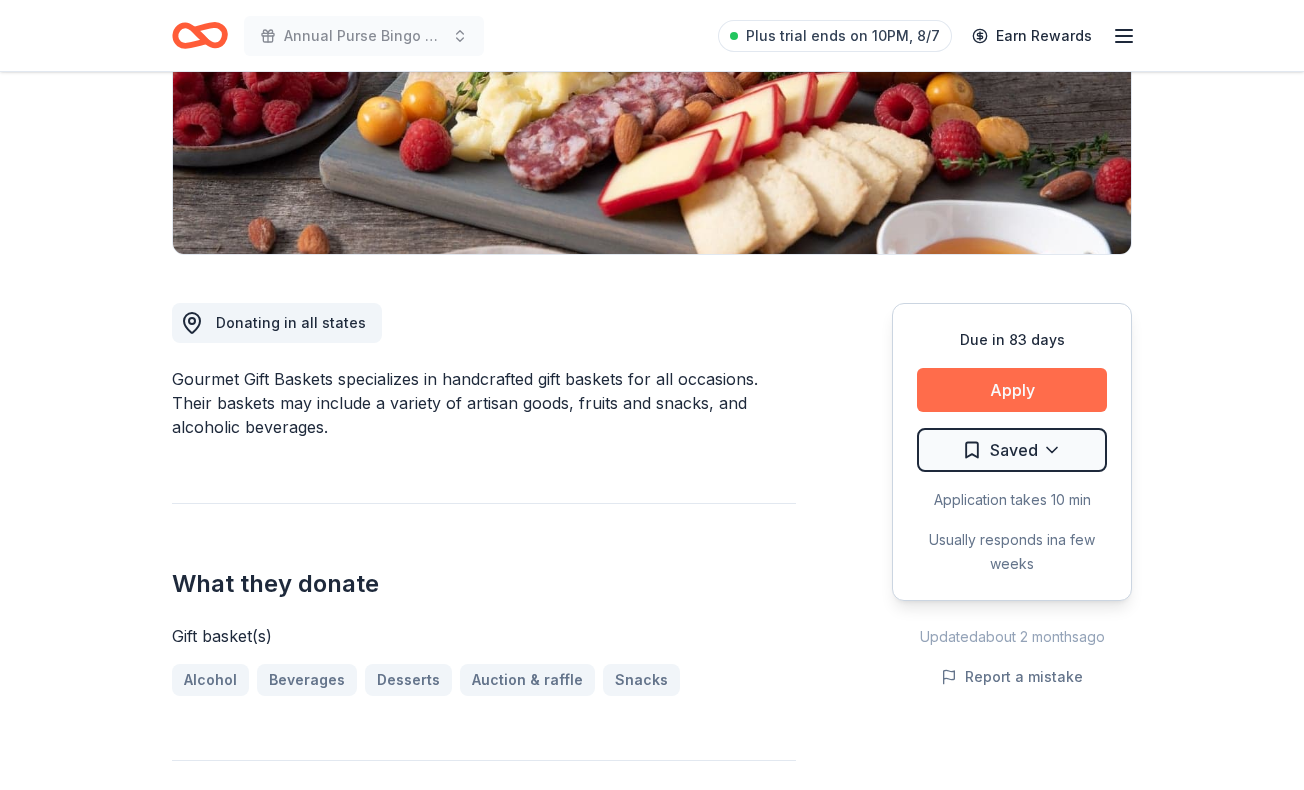 click on "Apply" at bounding box center [1012, 390] 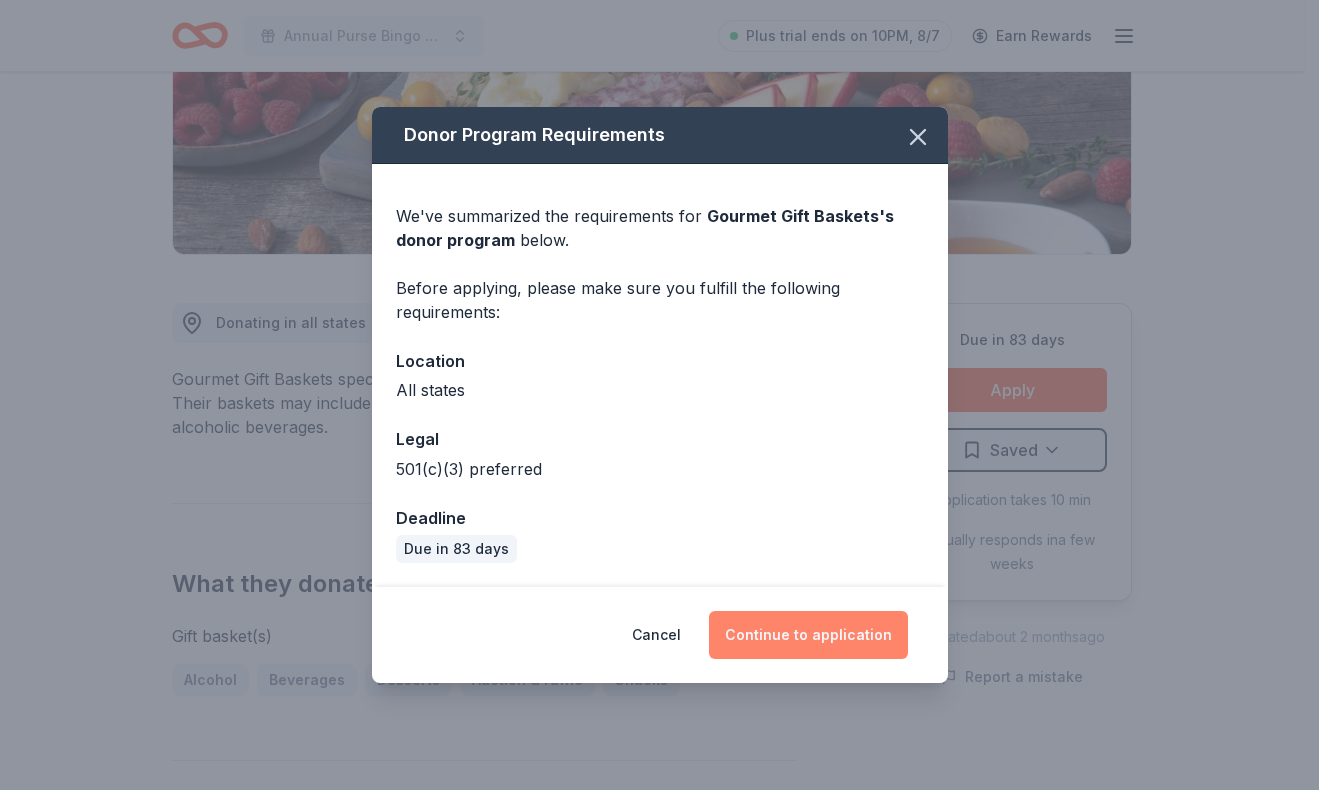 click on "Continue to application" at bounding box center [808, 635] 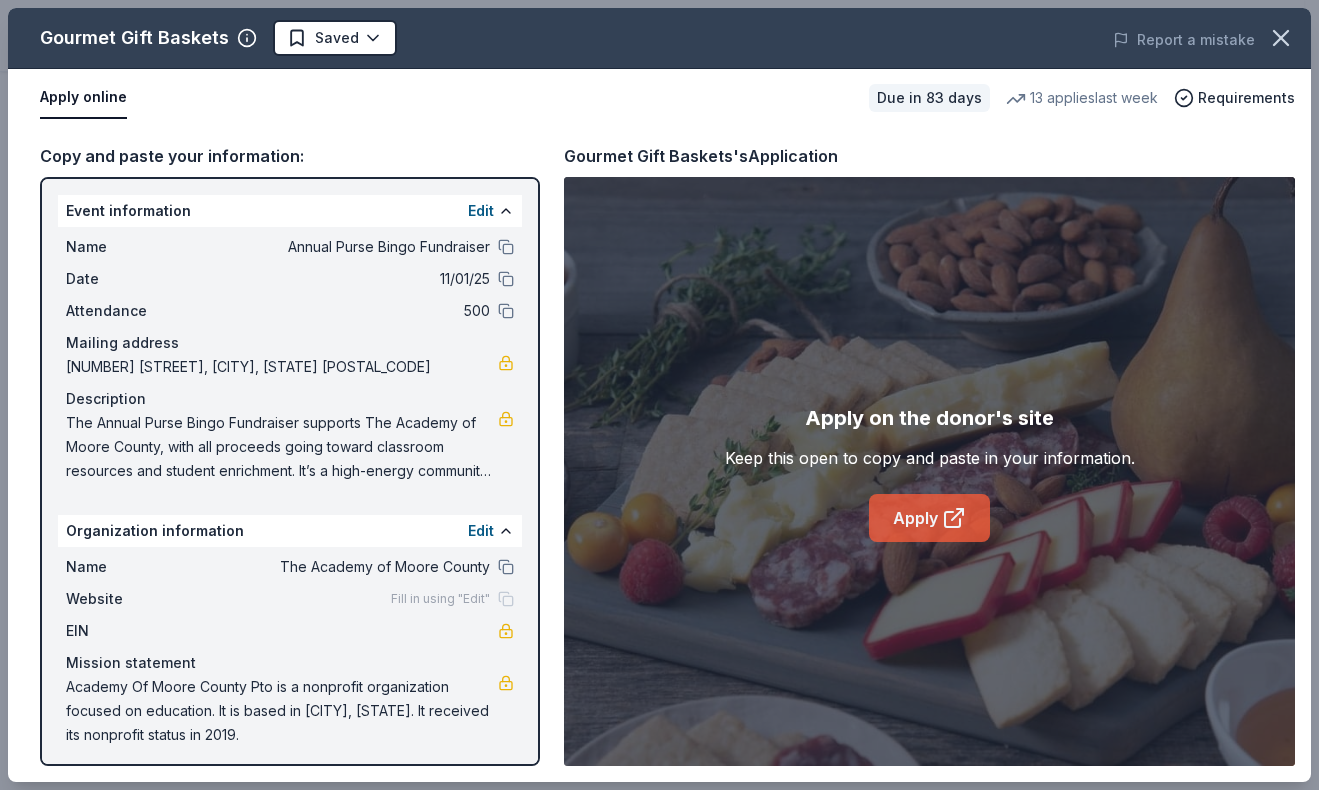 click on "Apply" at bounding box center [929, 518] 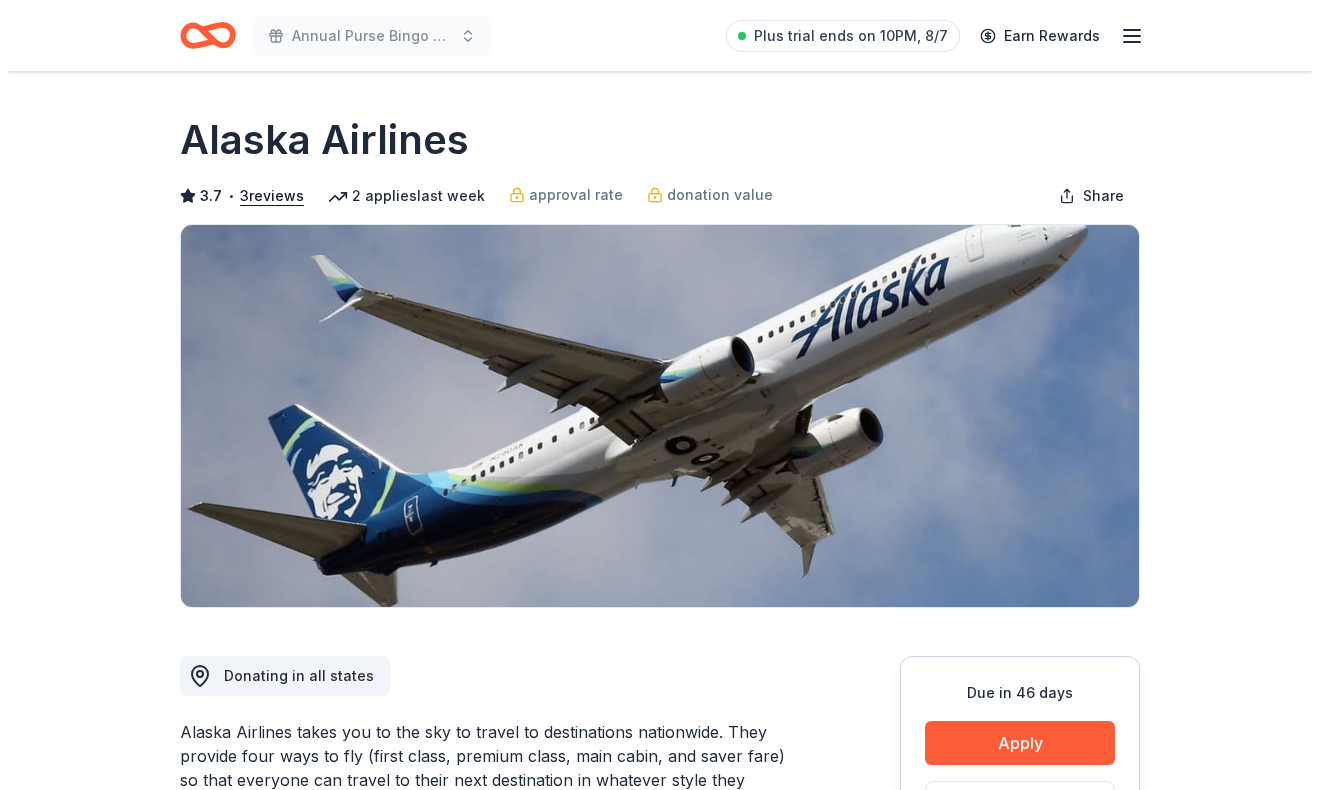 scroll, scrollTop: 0, scrollLeft: 0, axis: both 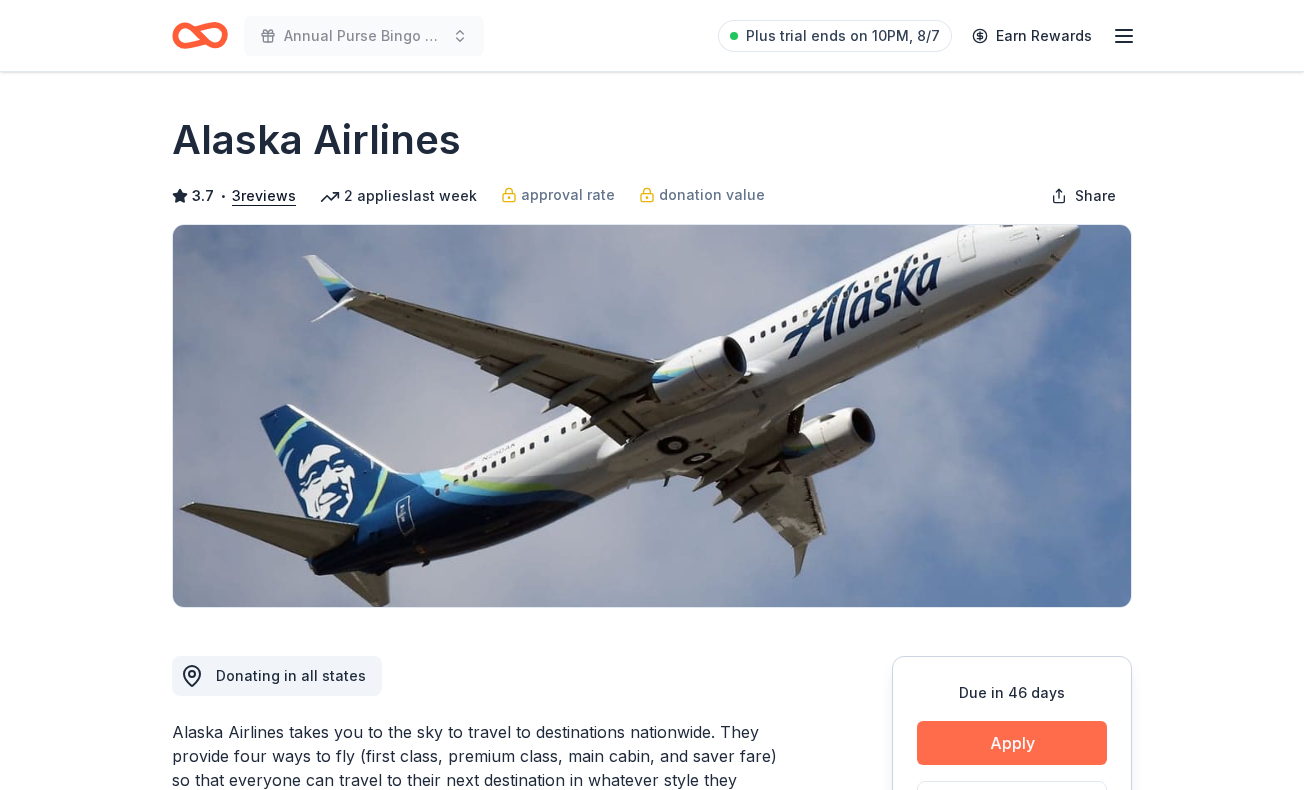 click on "Apply" at bounding box center (1012, 743) 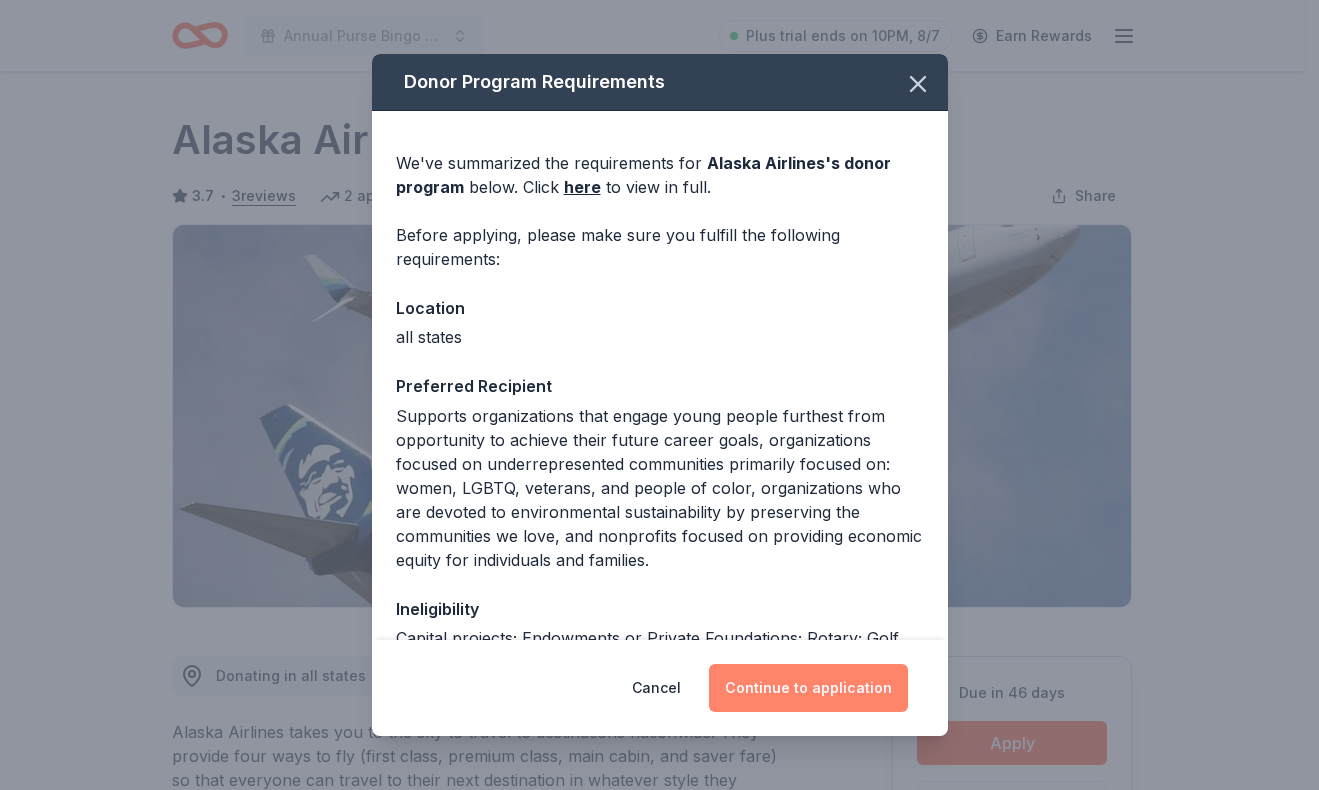 click on "Continue to application" at bounding box center (808, 688) 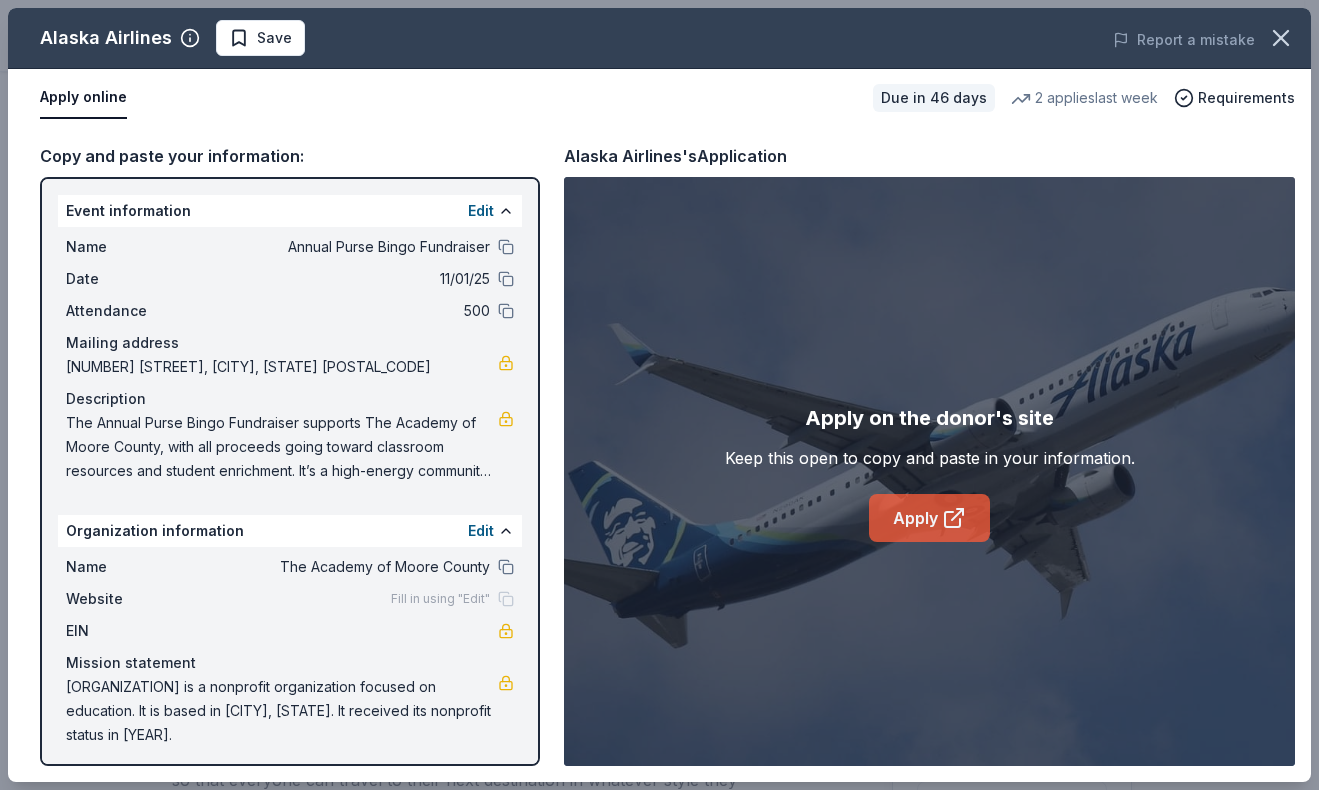 click on "Apply" at bounding box center [929, 518] 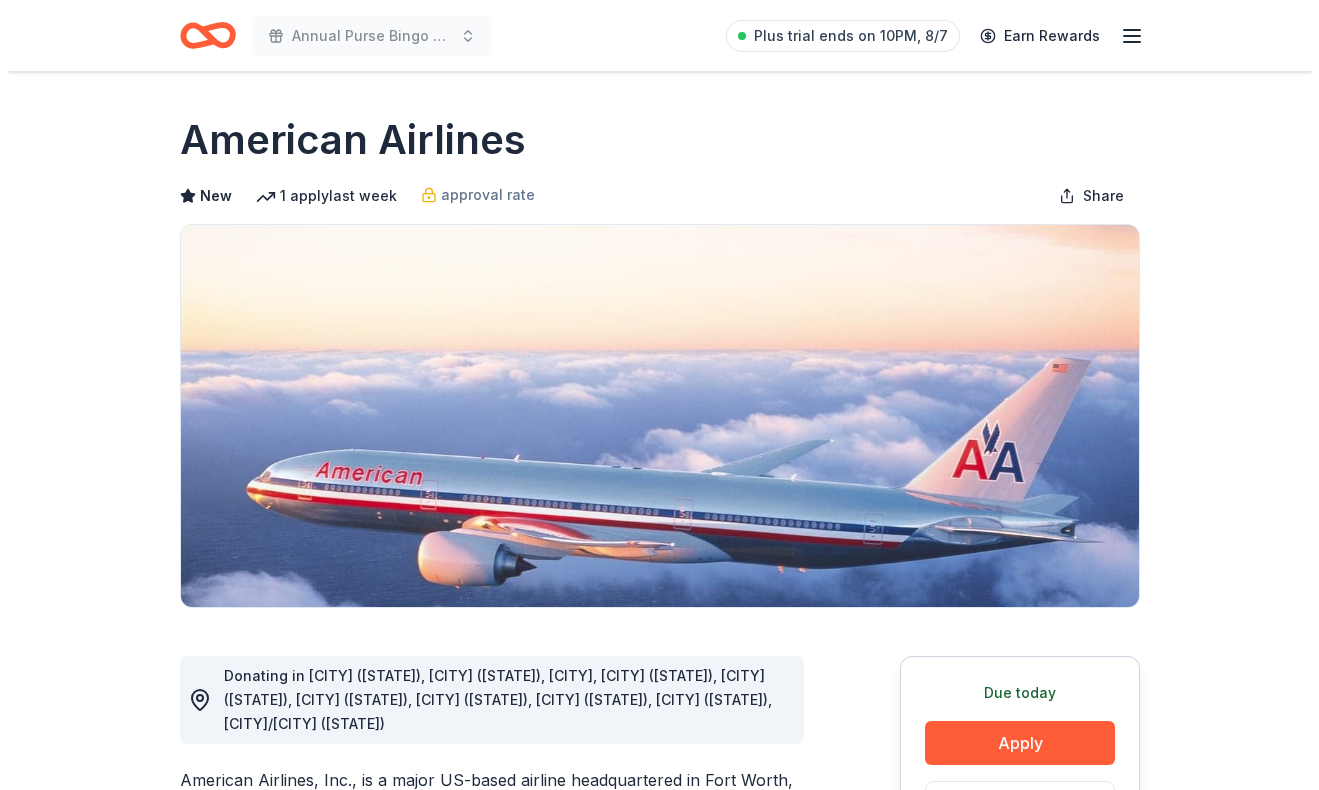 scroll, scrollTop: 0, scrollLeft: 0, axis: both 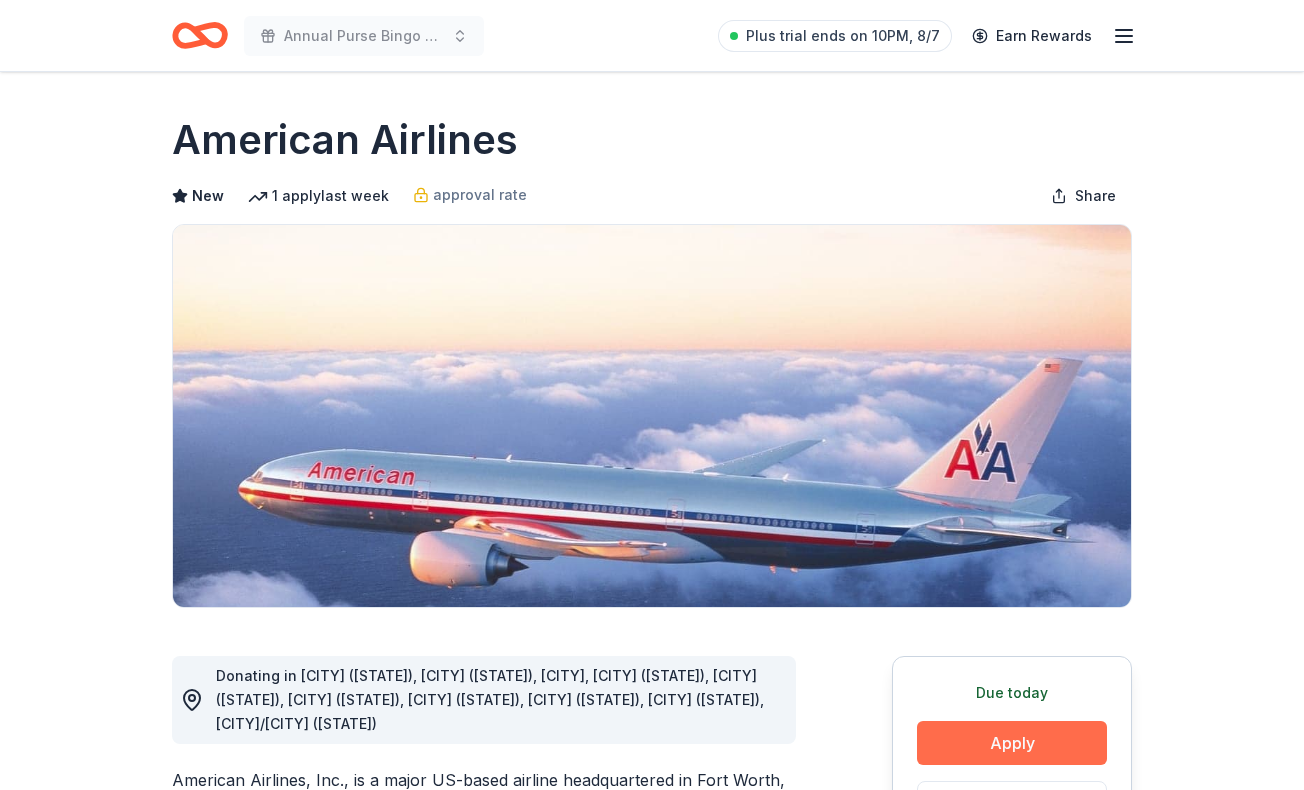 click on "Apply" at bounding box center (1012, 743) 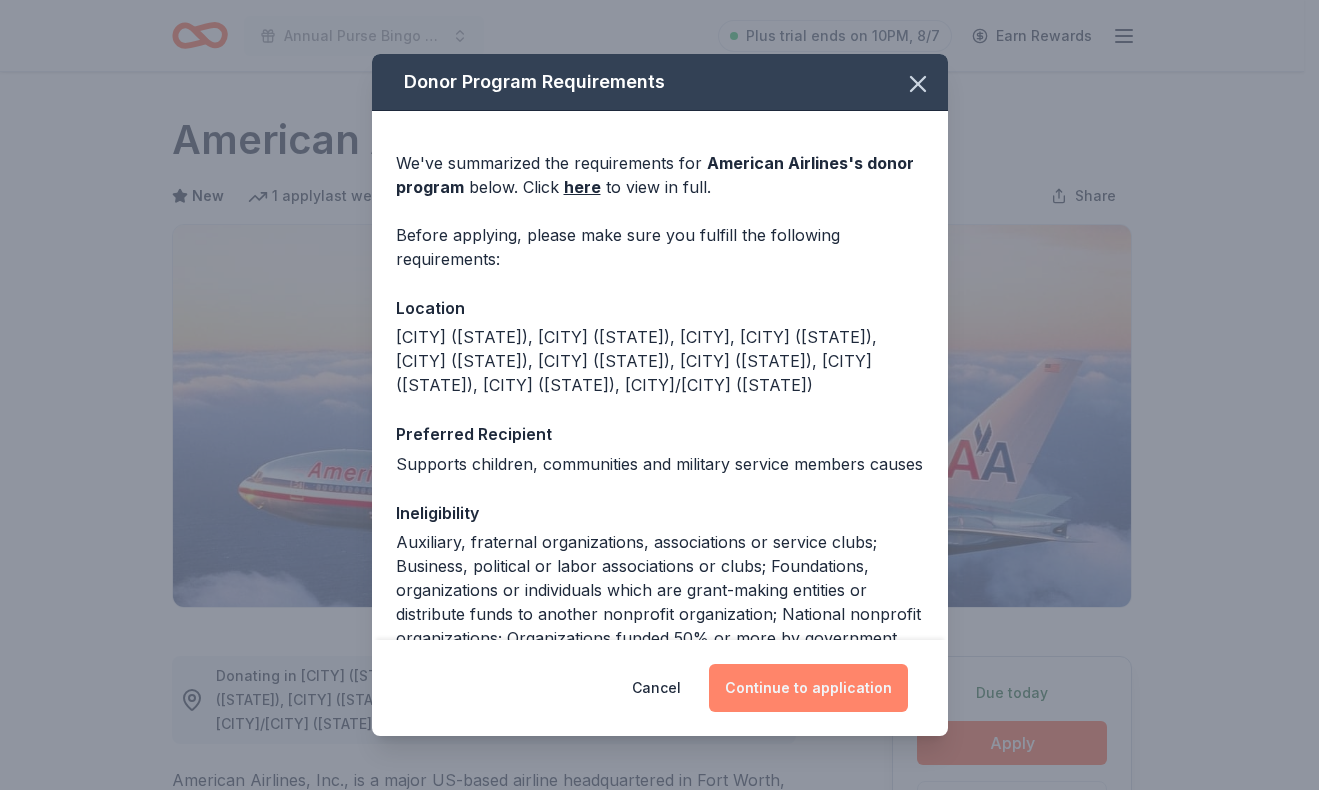 click on "Continue to application" at bounding box center (808, 688) 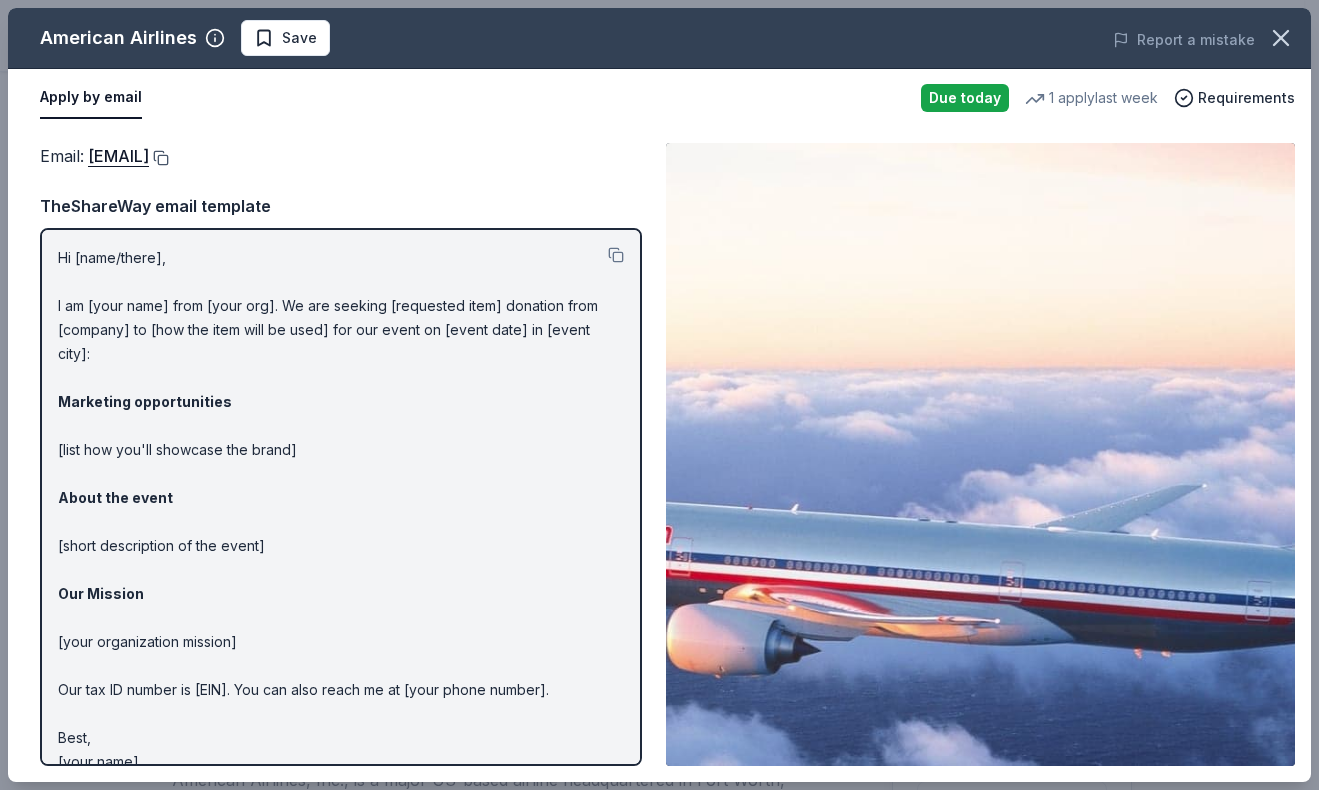 click at bounding box center (159, 158) 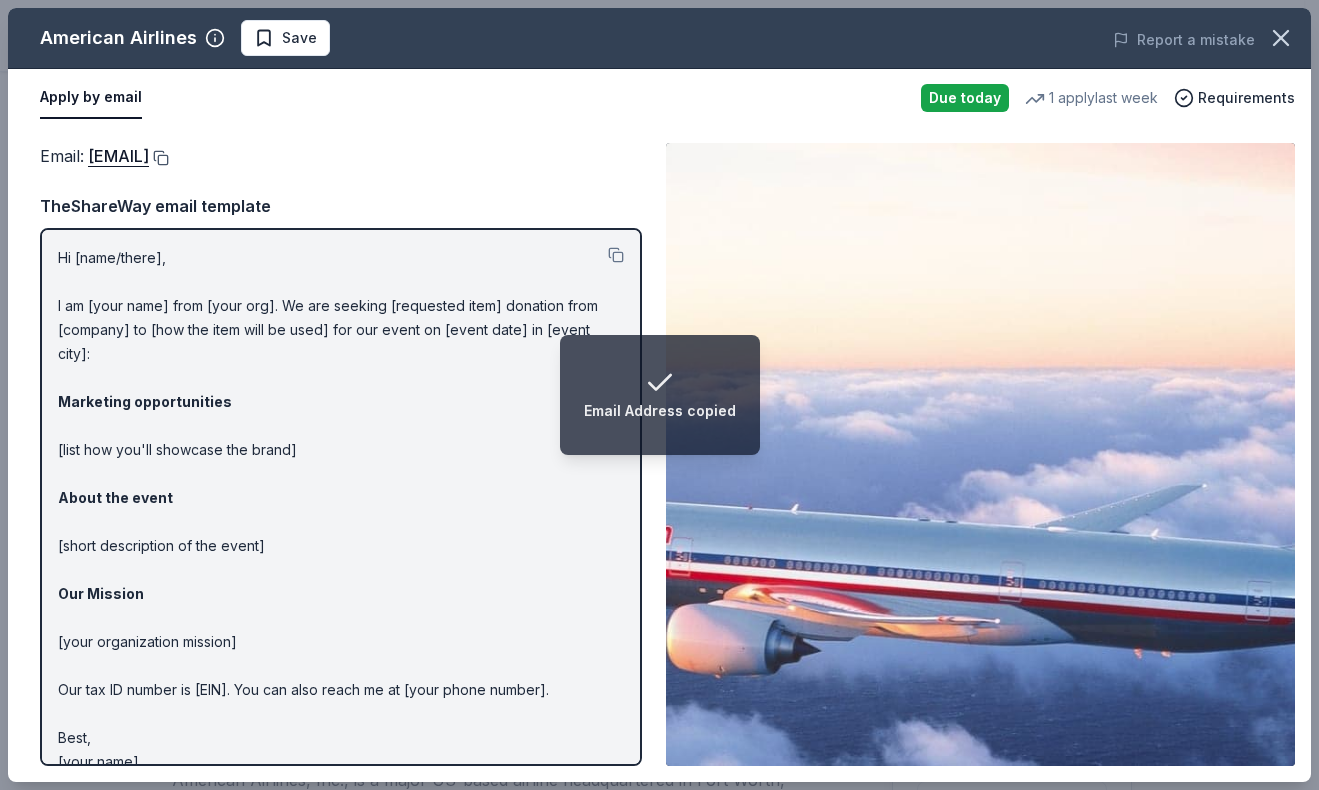click at bounding box center [159, 158] 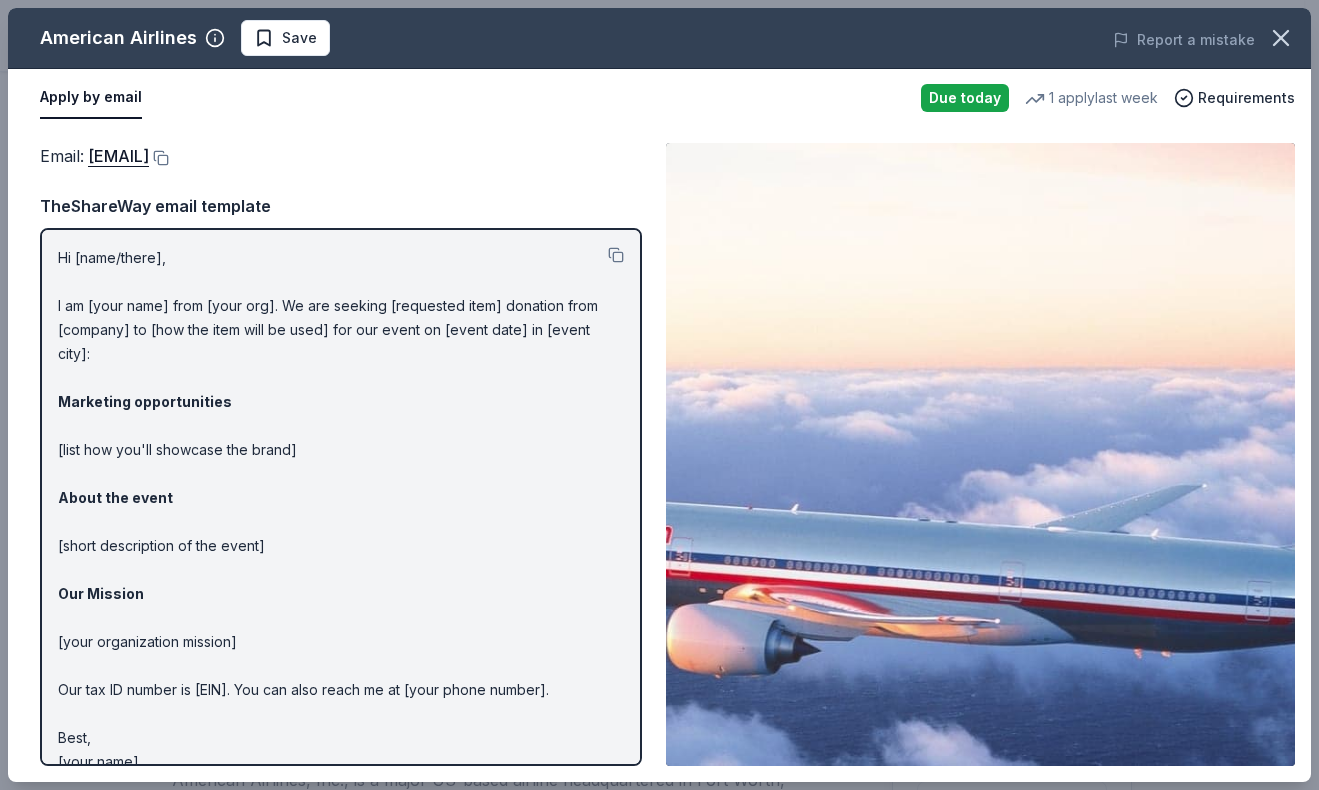 scroll, scrollTop: 26, scrollLeft: 0, axis: vertical 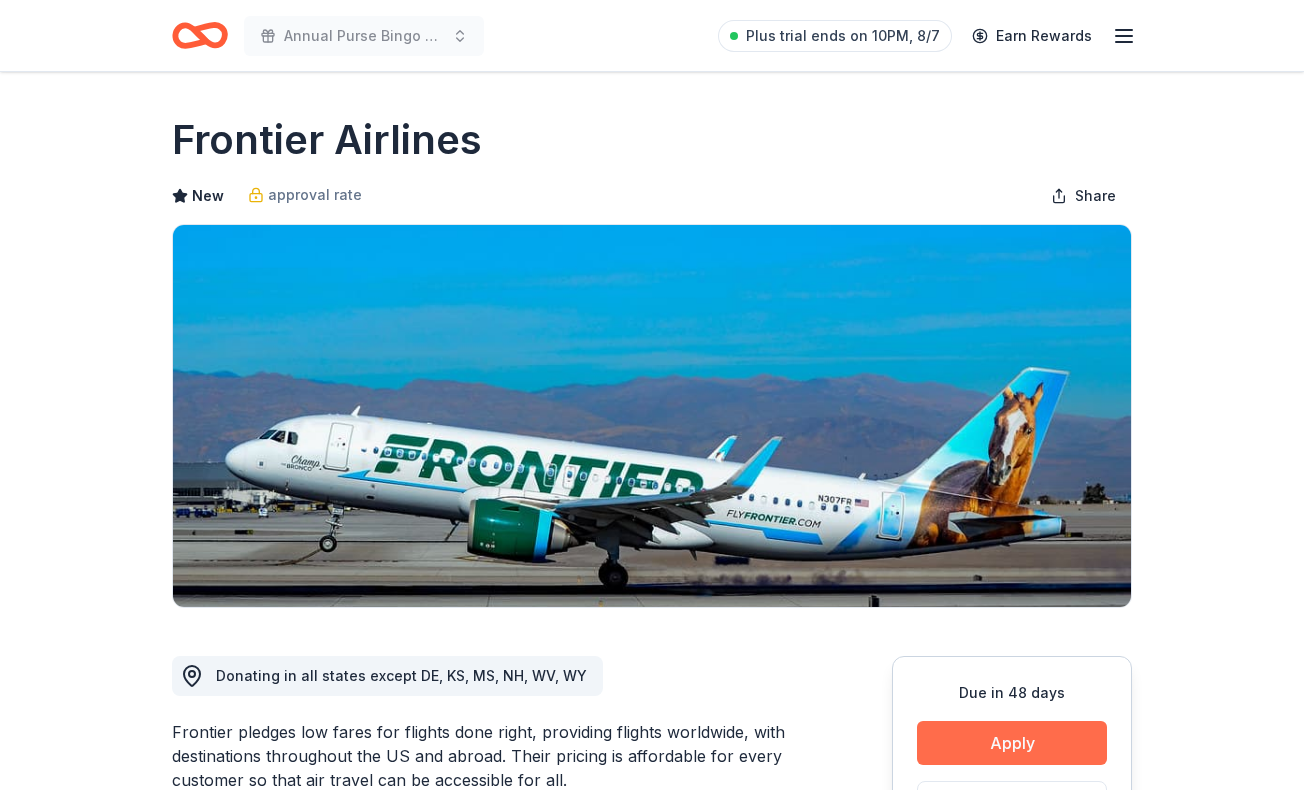 click on "Apply" at bounding box center (1012, 743) 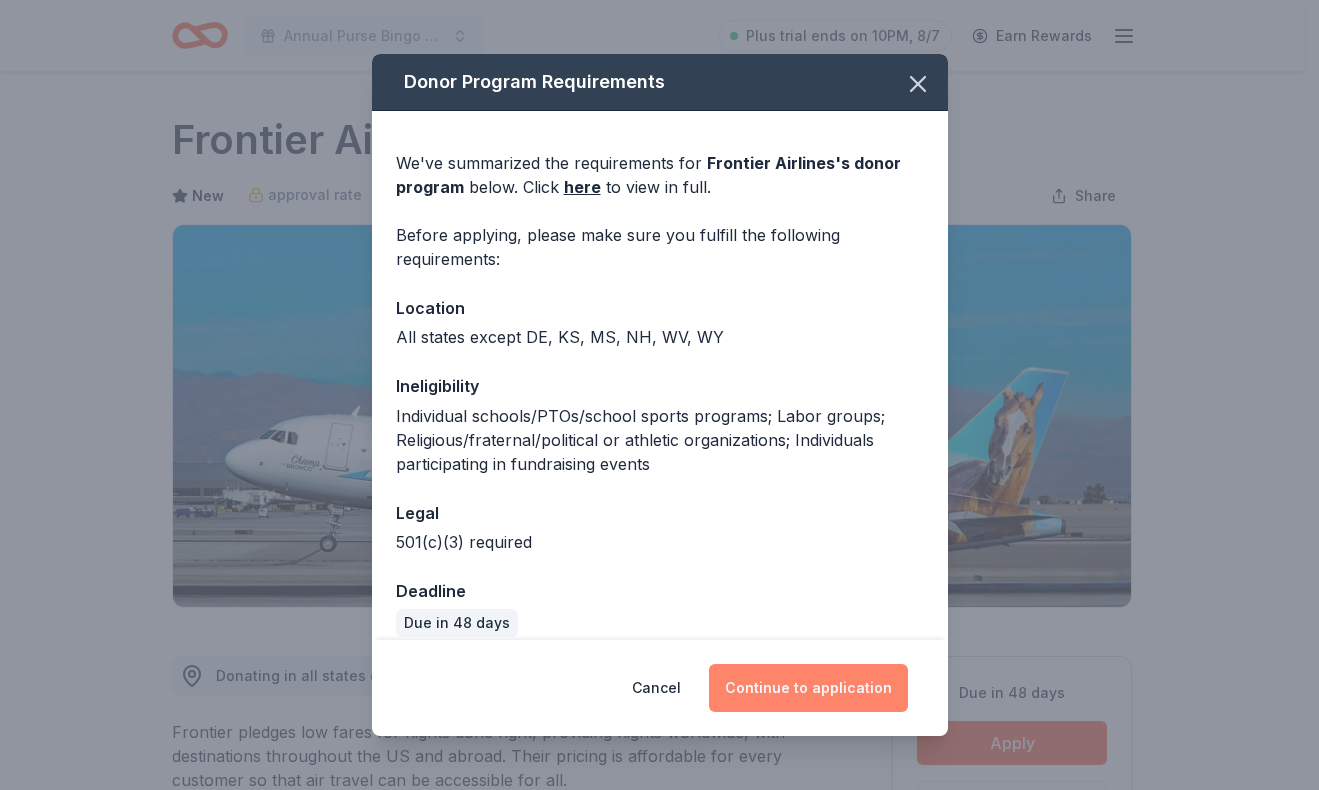 click on "Continue to application" at bounding box center (808, 688) 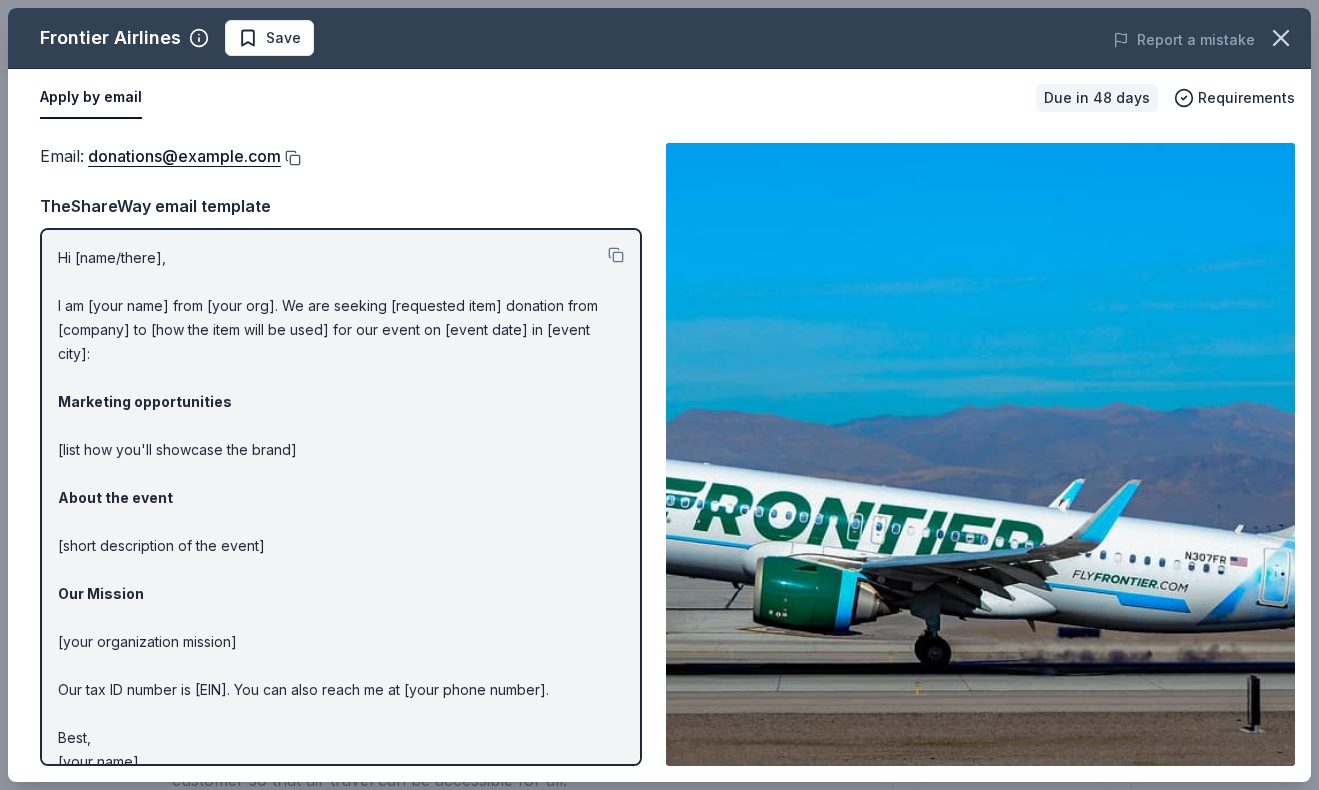 click at bounding box center [291, 158] 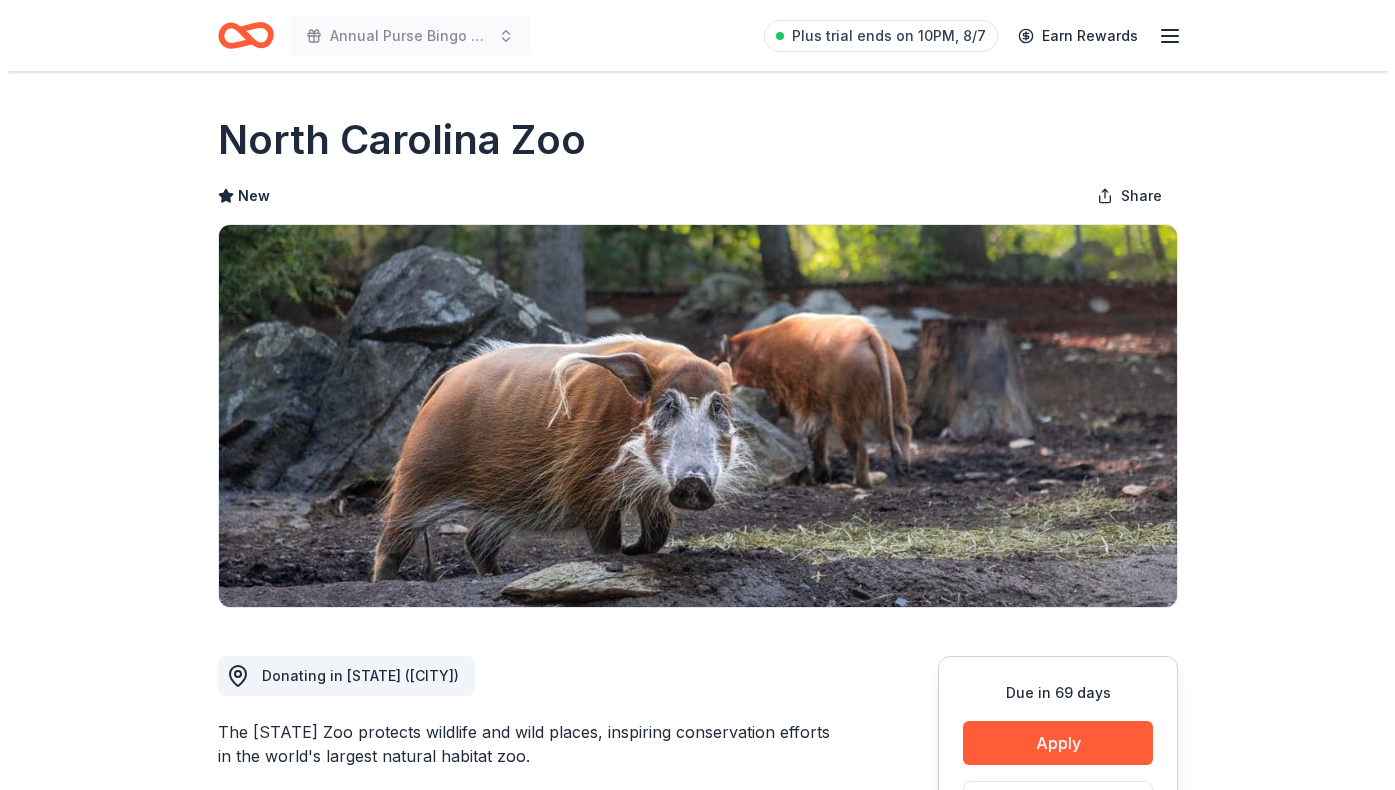 scroll, scrollTop: 0, scrollLeft: 0, axis: both 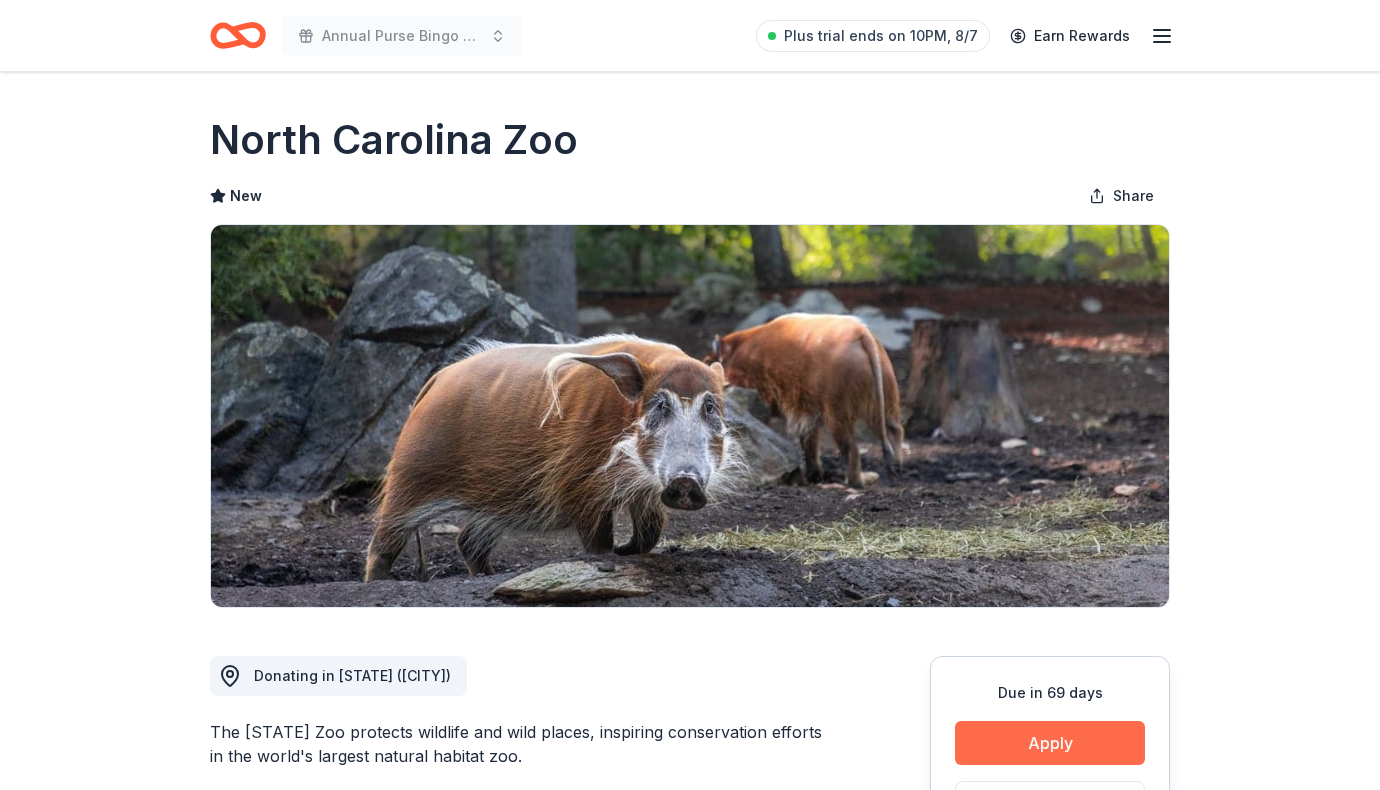 click on "Apply" at bounding box center (1050, 743) 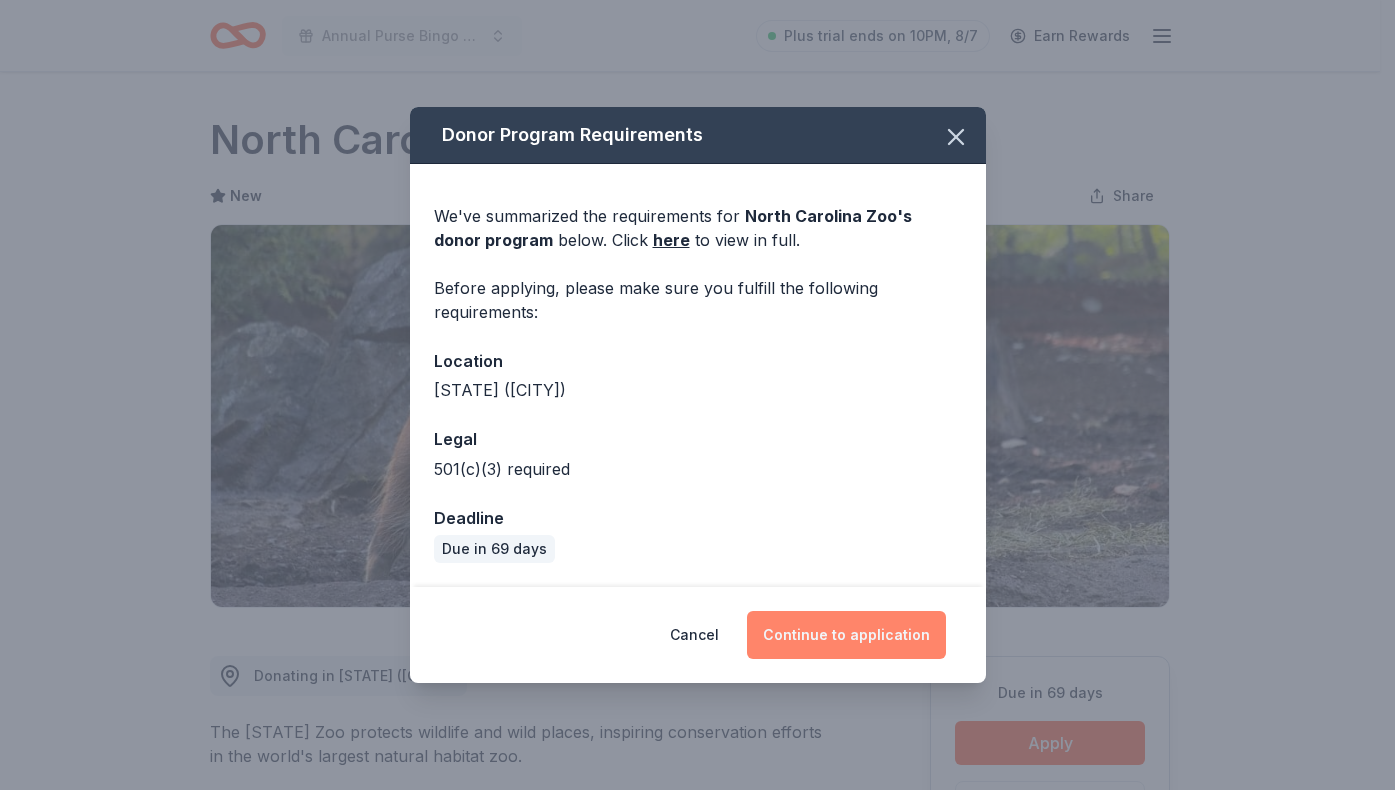 click on "Continue to application" at bounding box center [846, 635] 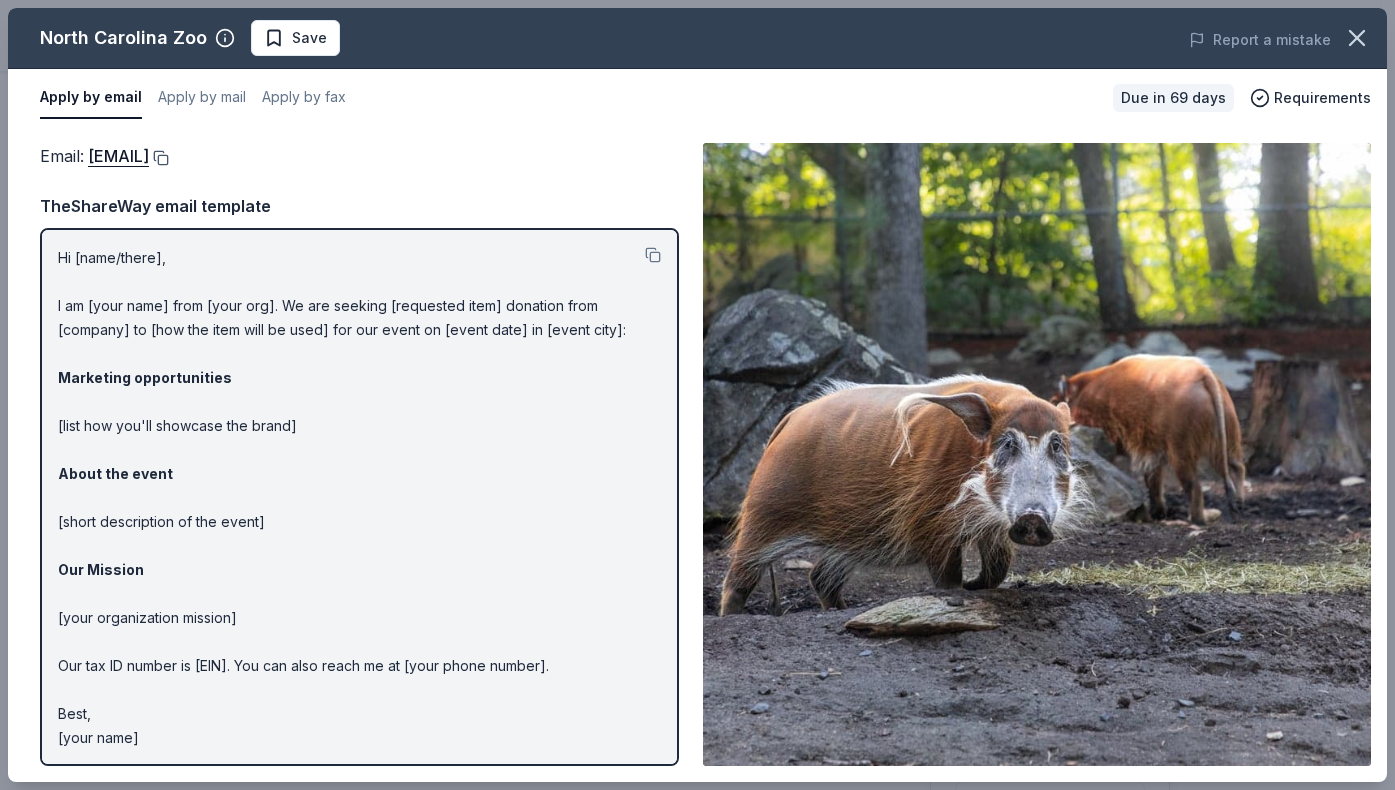 click at bounding box center [159, 158] 